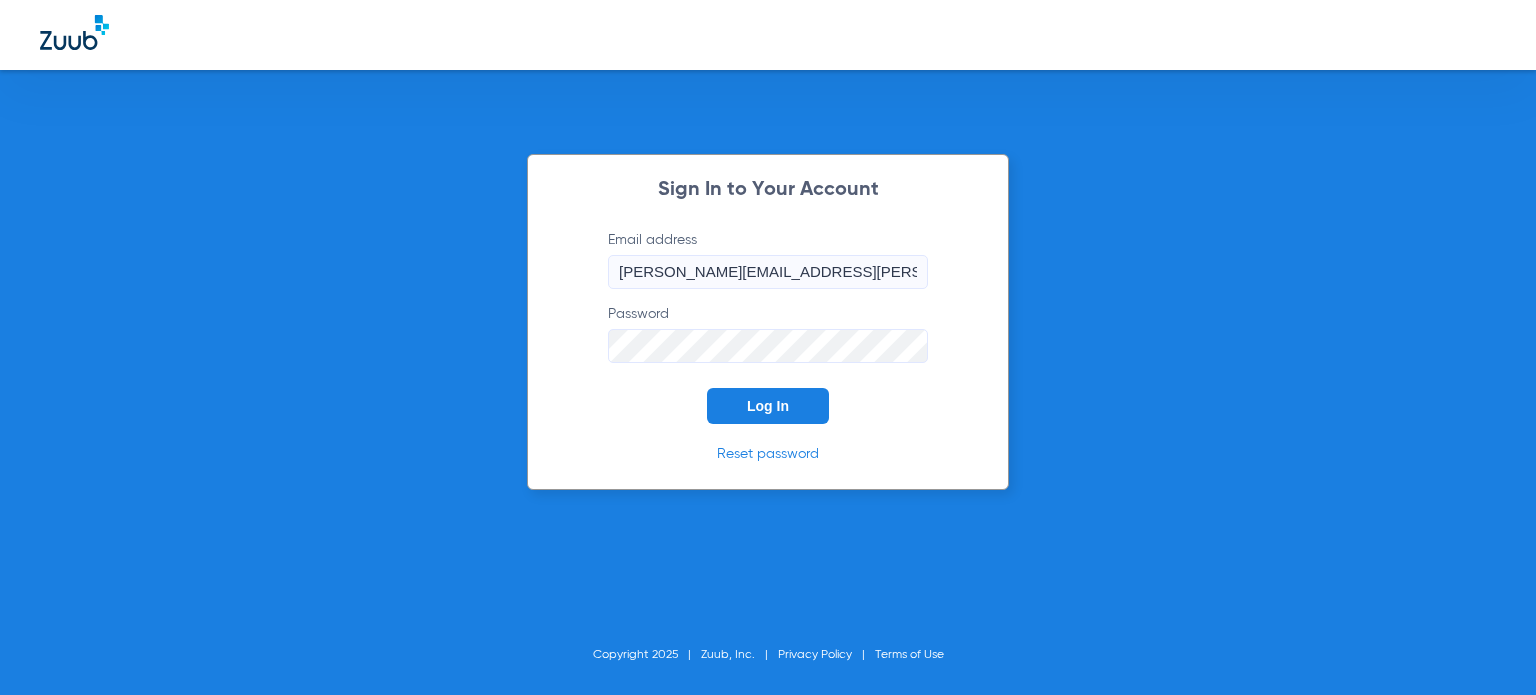 scroll, scrollTop: 0, scrollLeft: 0, axis: both 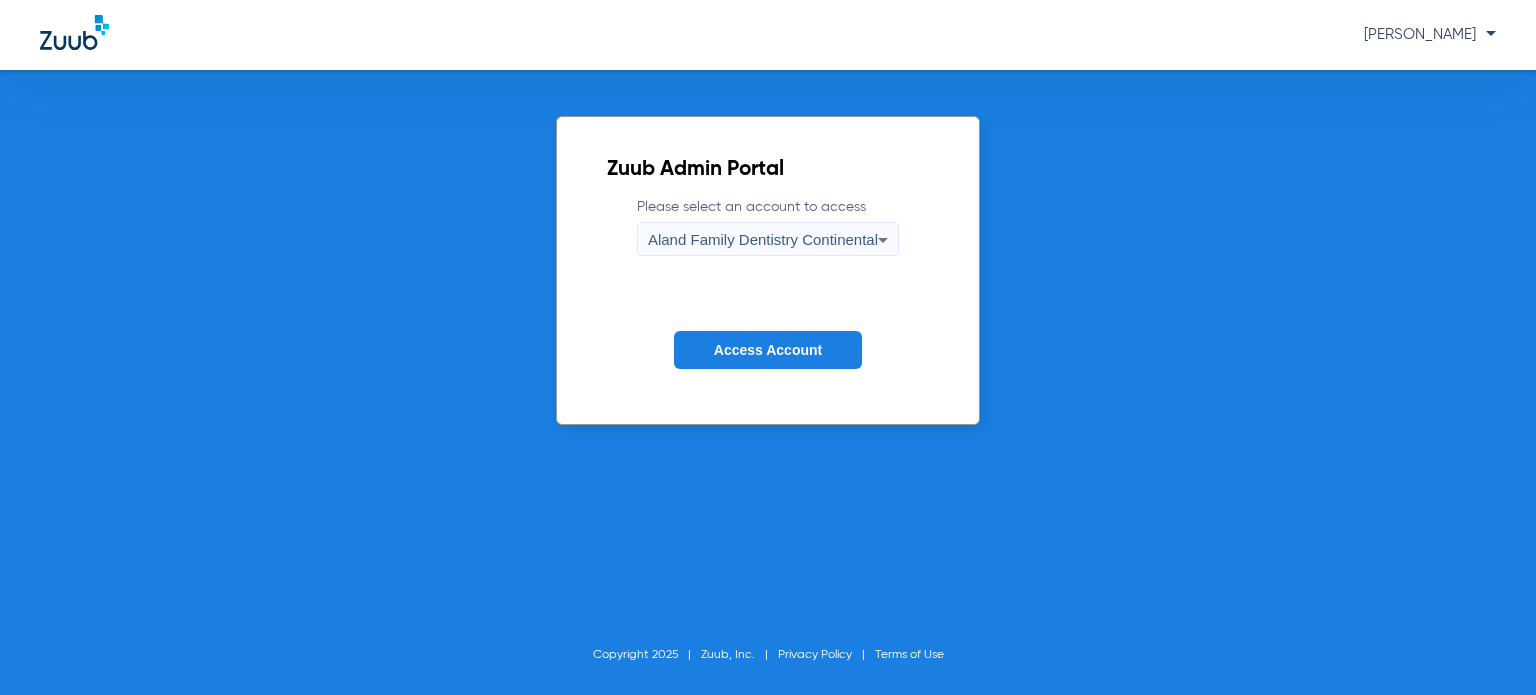 click on "Please select an account to access  Aland Family Dentistry Continental" 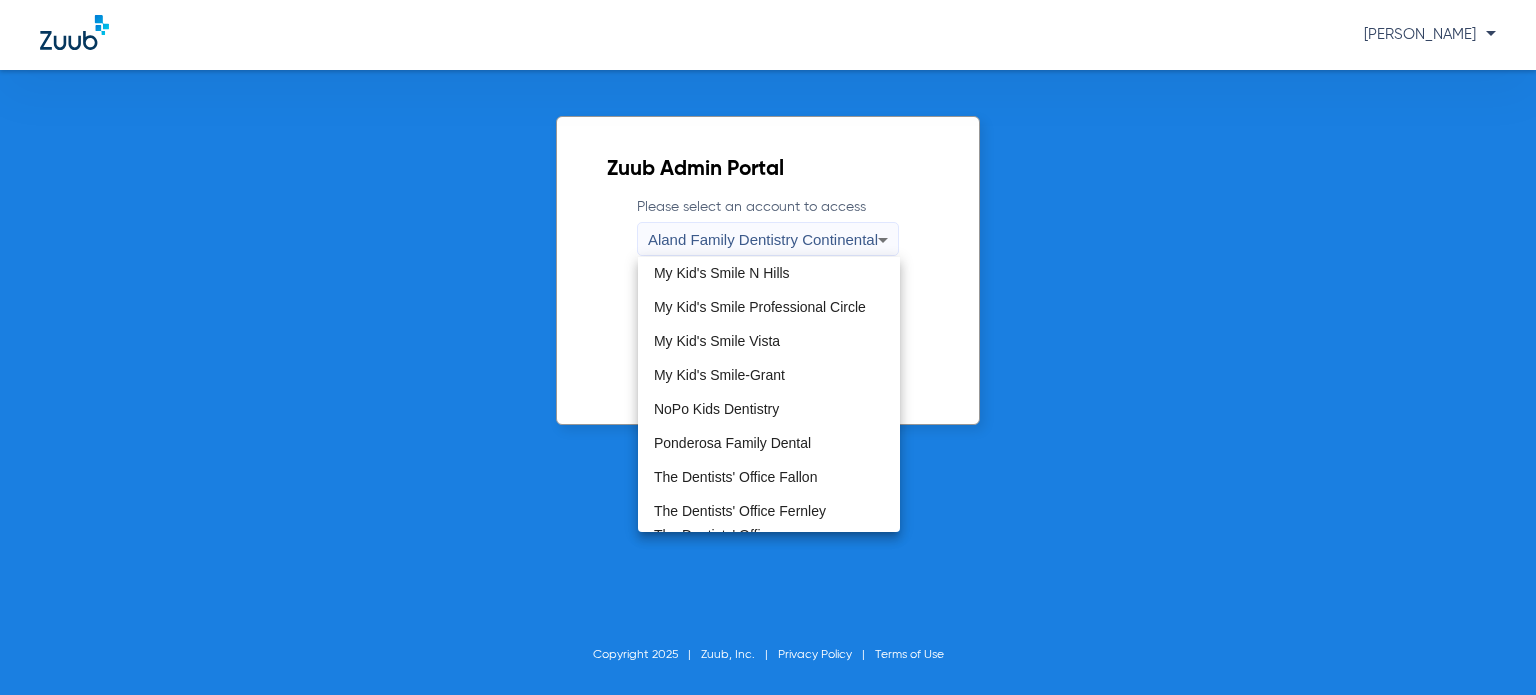 scroll, scrollTop: 575, scrollLeft: 0, axis: vertical 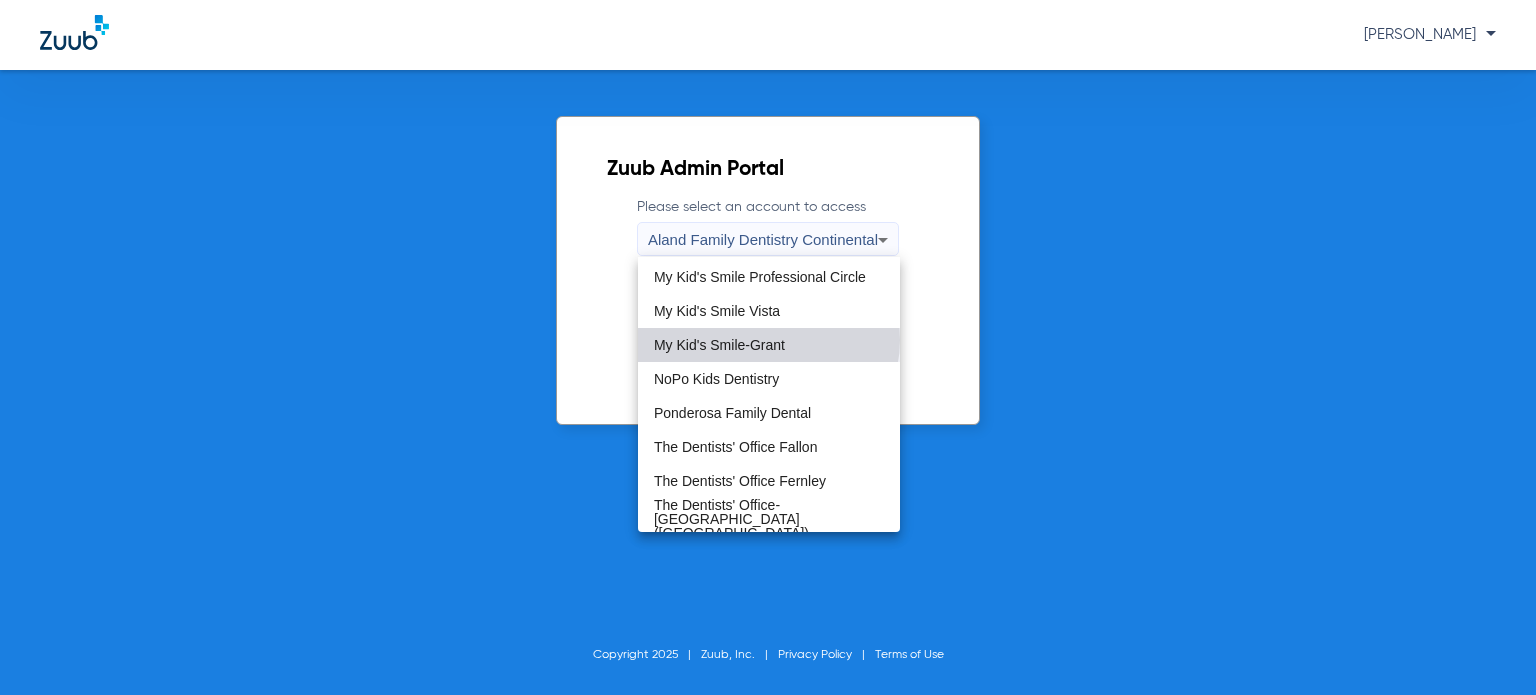 click on "My Kid's Smile-Grant" at bounding box center (719, 345) 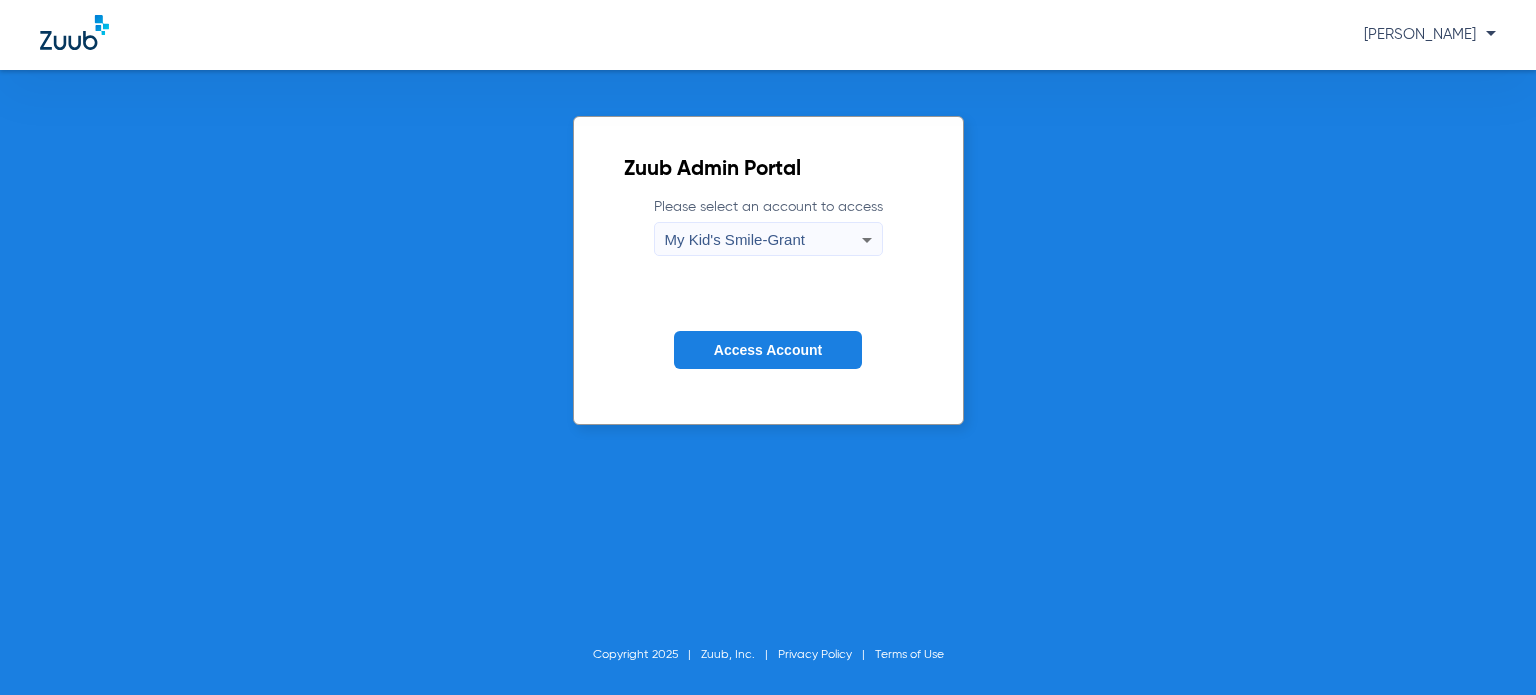 click on "Access Account" 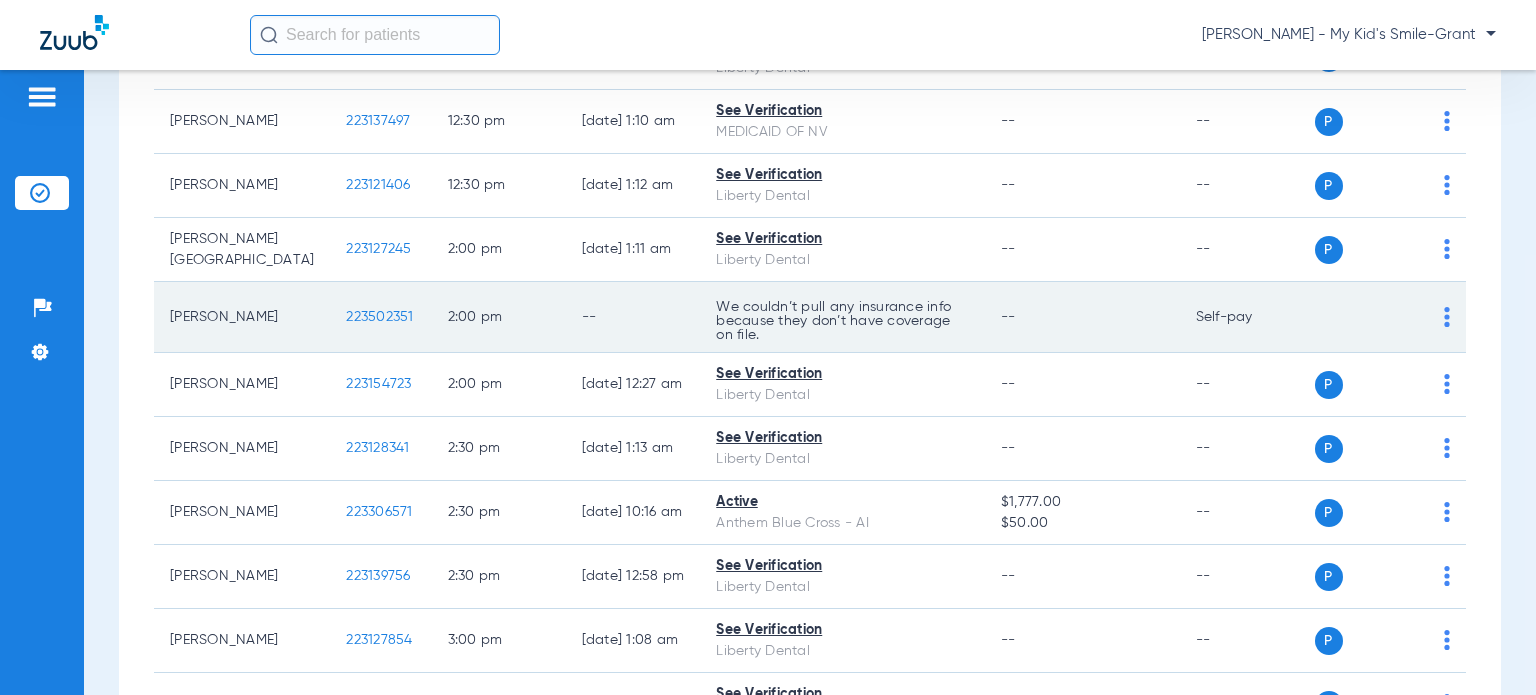 scroll, scrollTop: 2300, scrollLeft: 0, axis: vertical 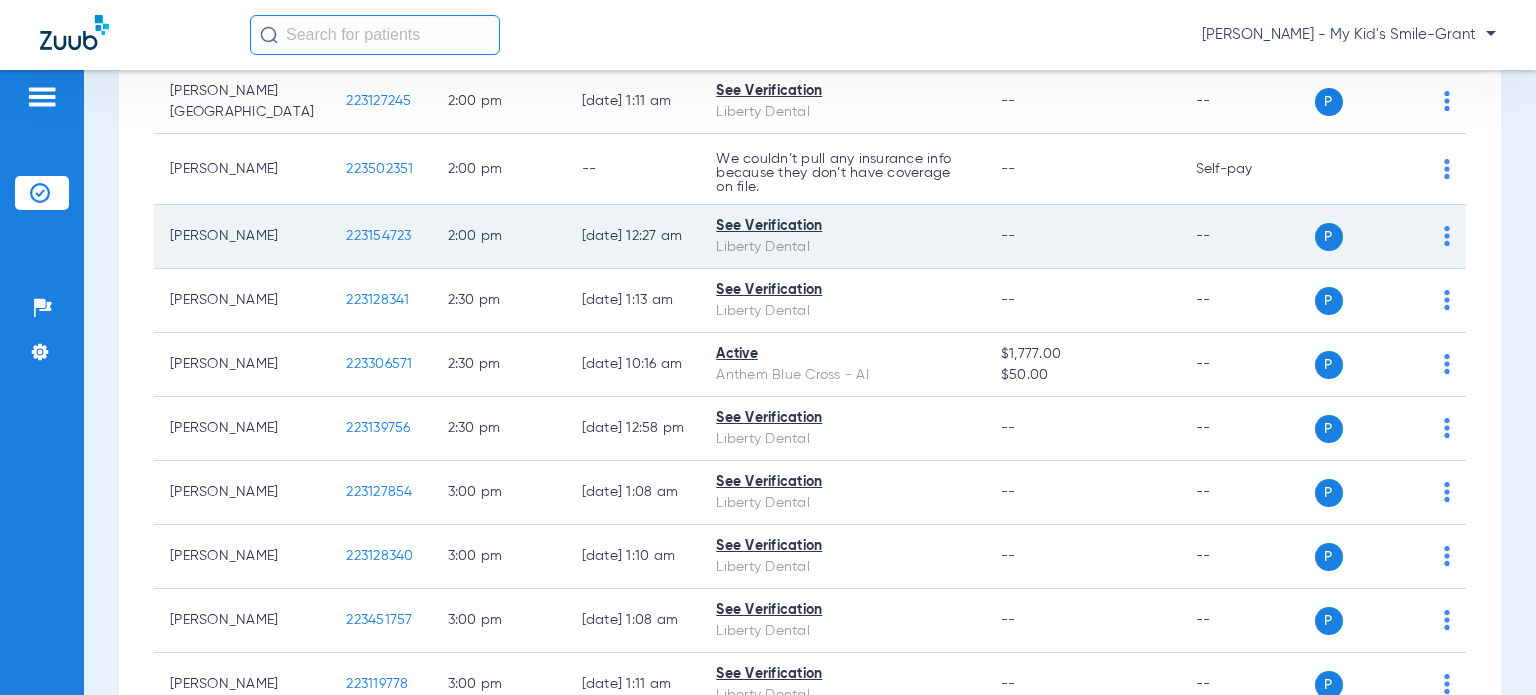 click 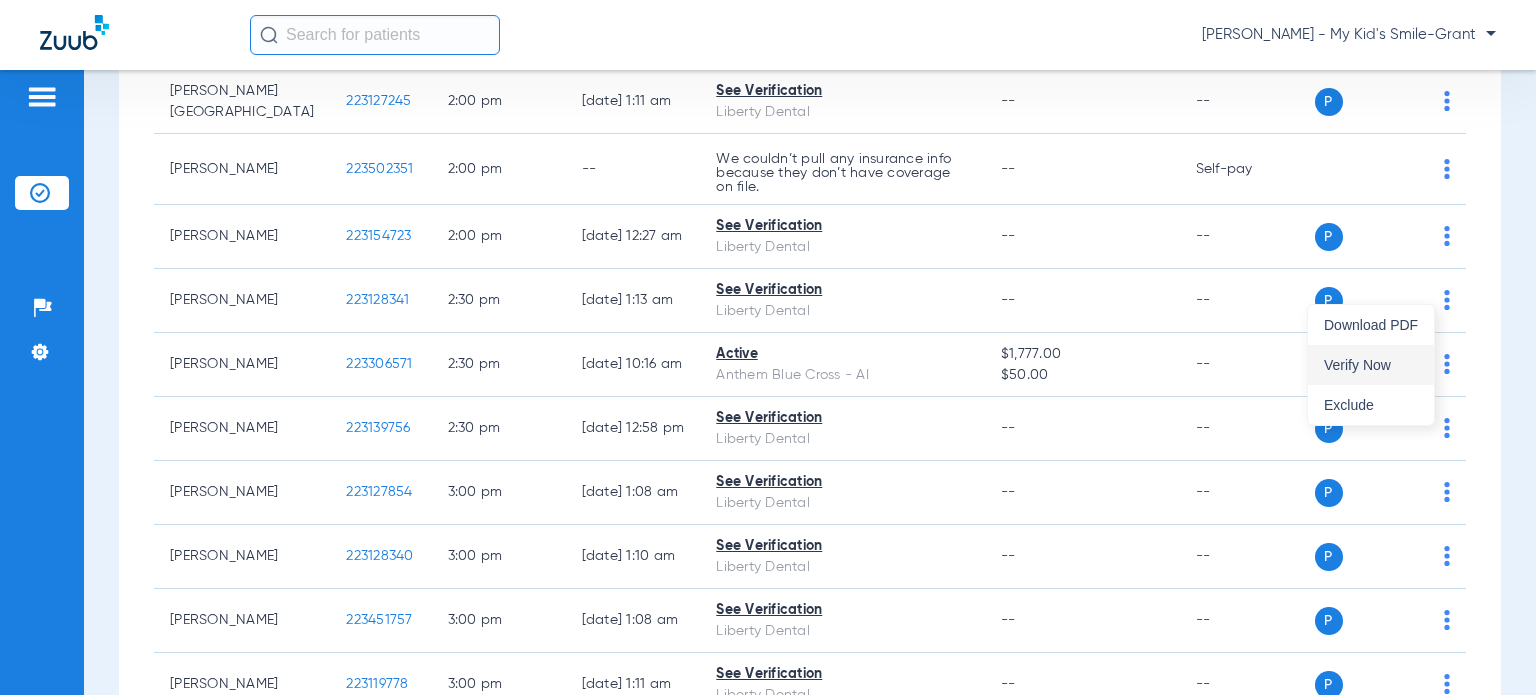 click on "Verify Now" at bounding box center [1371, 365] 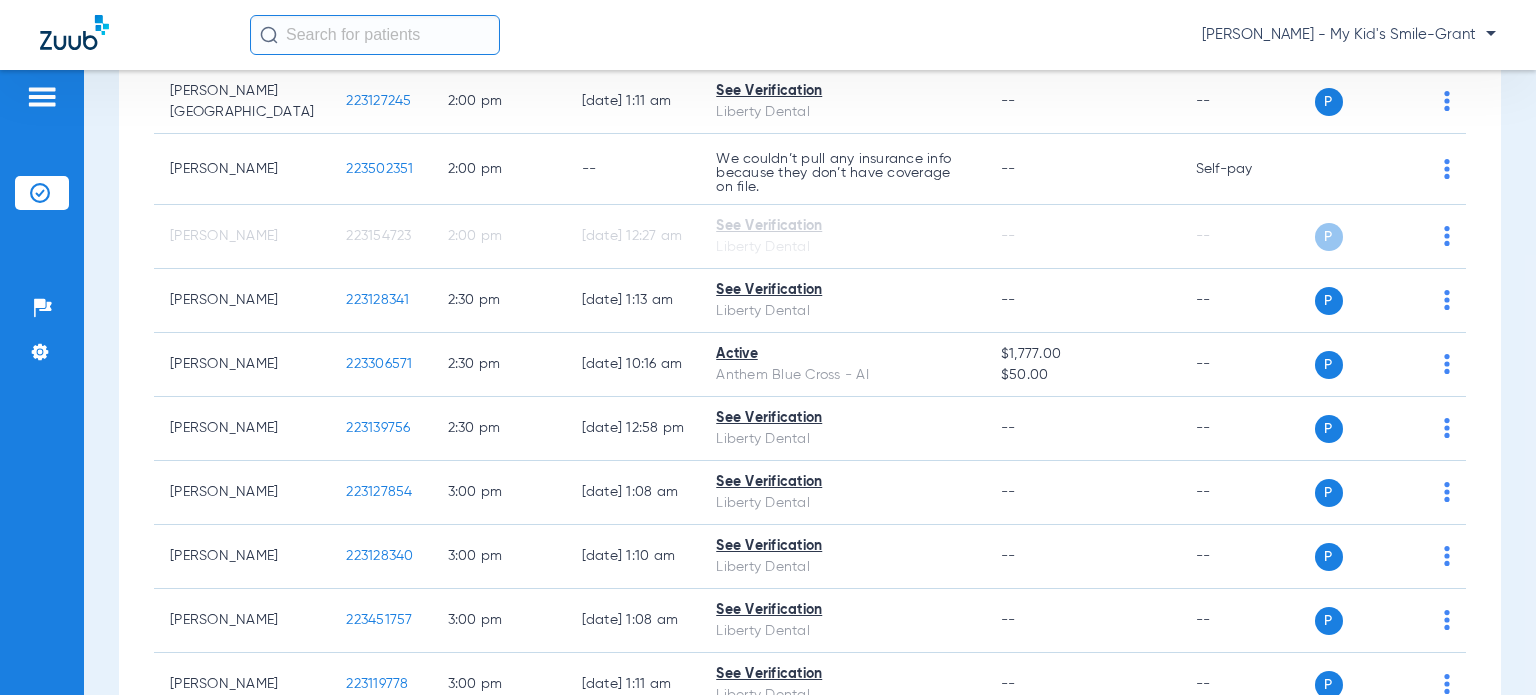 click on "Schedule Insurance Verification History  Last Appt. Sync Time:   [DATE] - 12:16 PM   [DATE]   [DATE]   [DATE]   [DATE]   [DATE]   [DATE]   [DATE]   [DATE]   [DATE]   [DATE]   [DATE]   [DATE]   [DATE]   [DATE]   [DATE]   [DATE]   [DATE]   [DATE]   [DATE]   [DATE]   [DATE]   [DATE]   [DATE]   [DATE]   [DATE]   [DATE]   [DATE]   [DATE]   [DATE]   [DATE]   [DATE]   [DATE]   [DATE]   [DATE]   [DATE]   [DATE]   [DATE]   [DATE]   [DATE]   [DATE]   [DATE]  Su Mo" at bounding box center (810, 382) 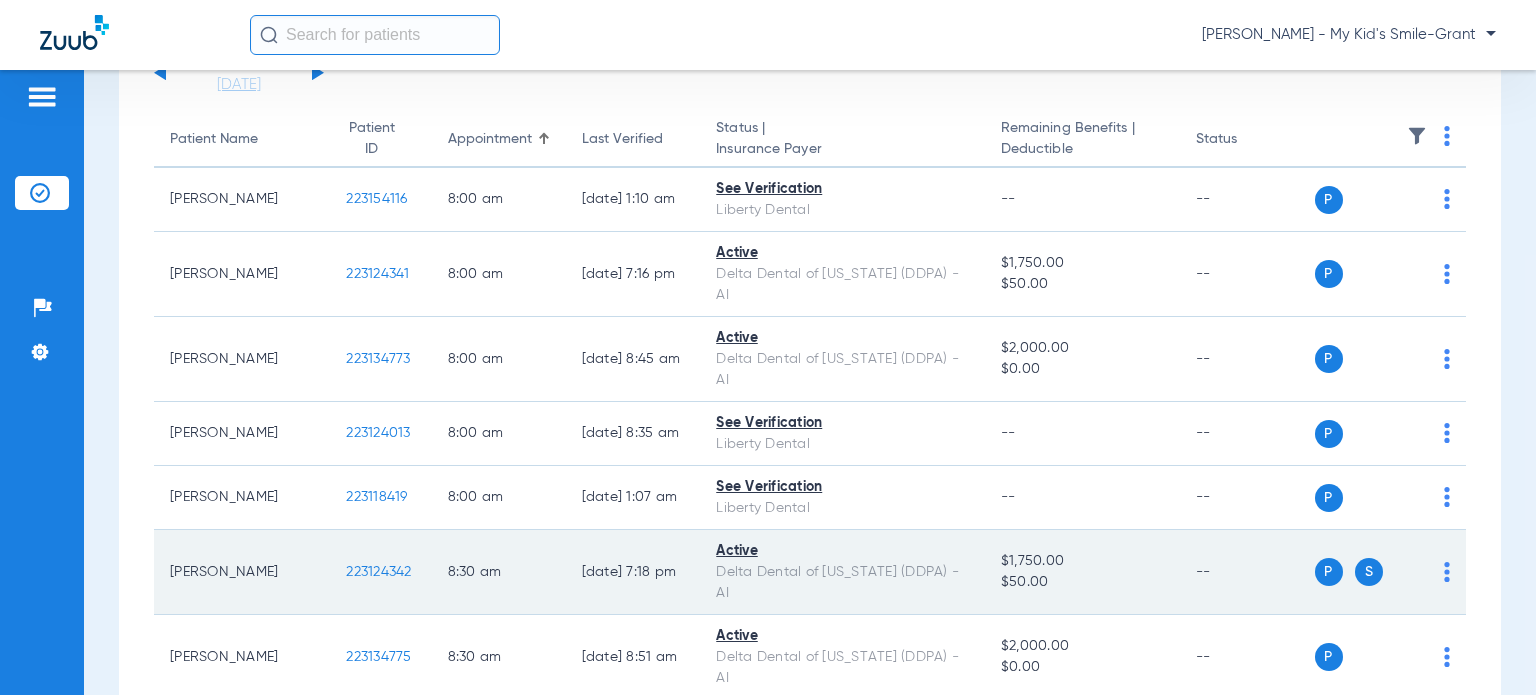scroll, scrollTop: 0, scrollLeft: 0, axis: both 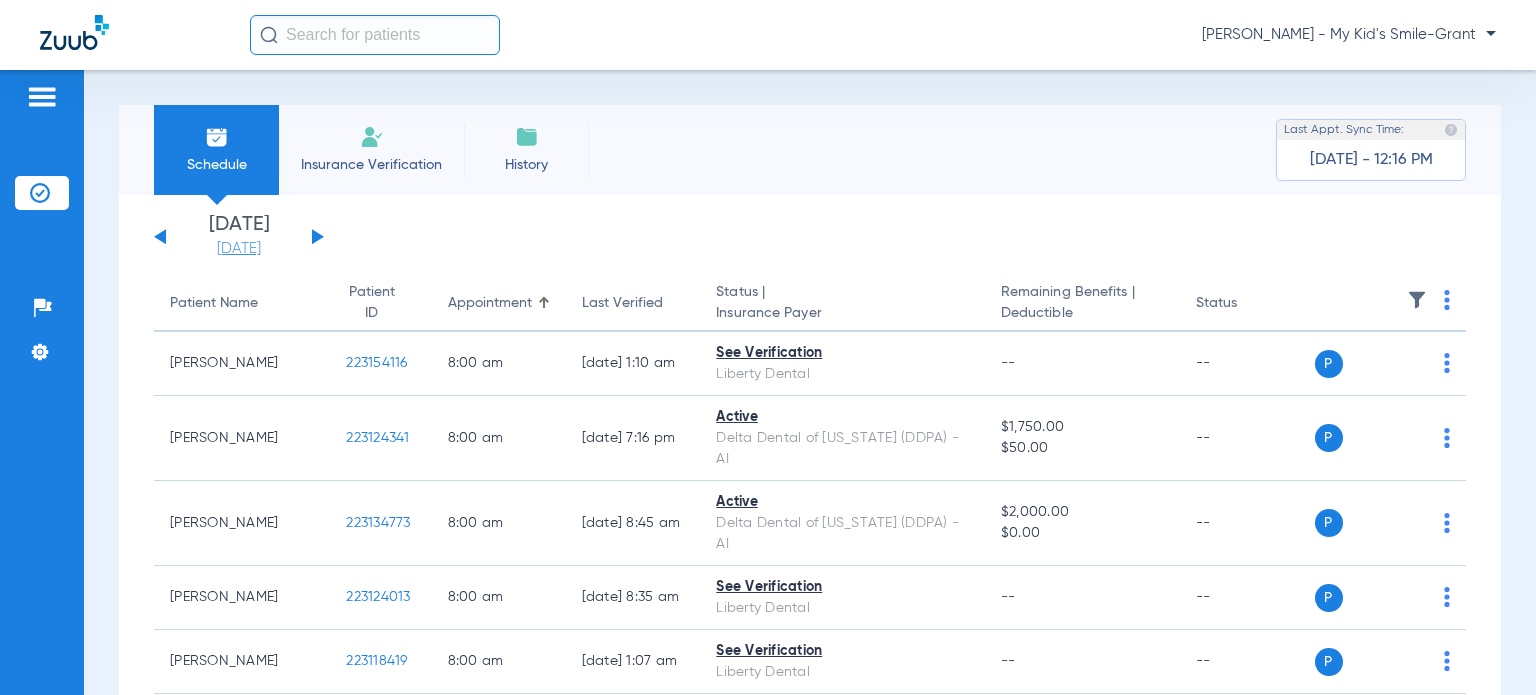 click on "[DATE]" 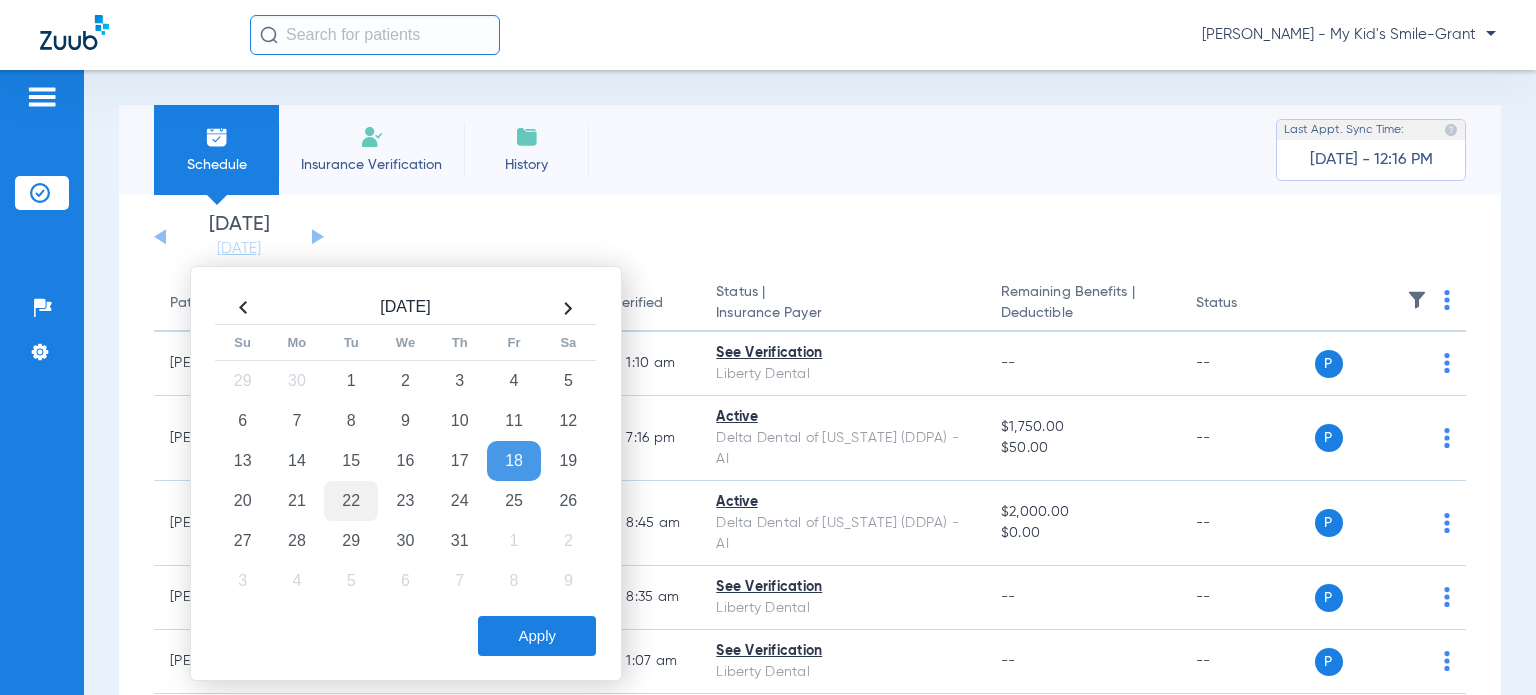 click on "22" 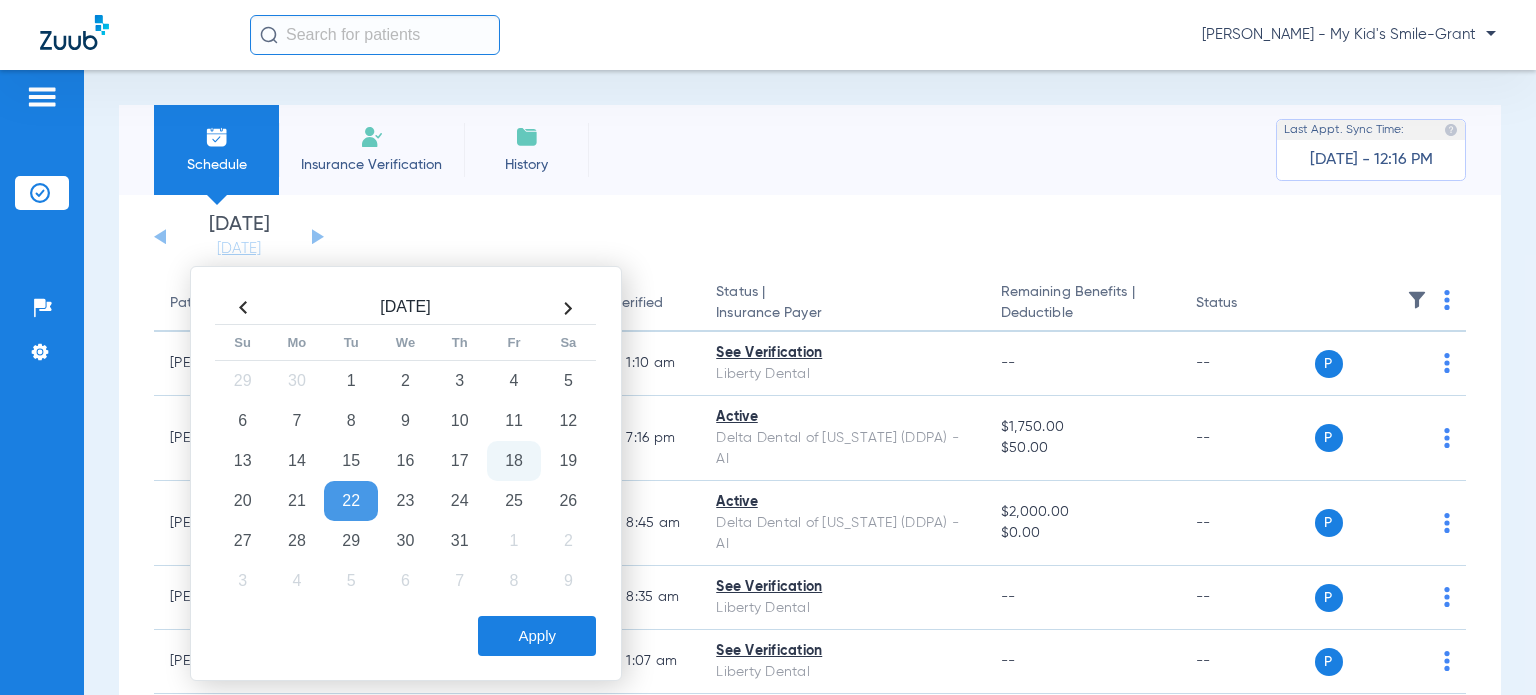click on "Apply" 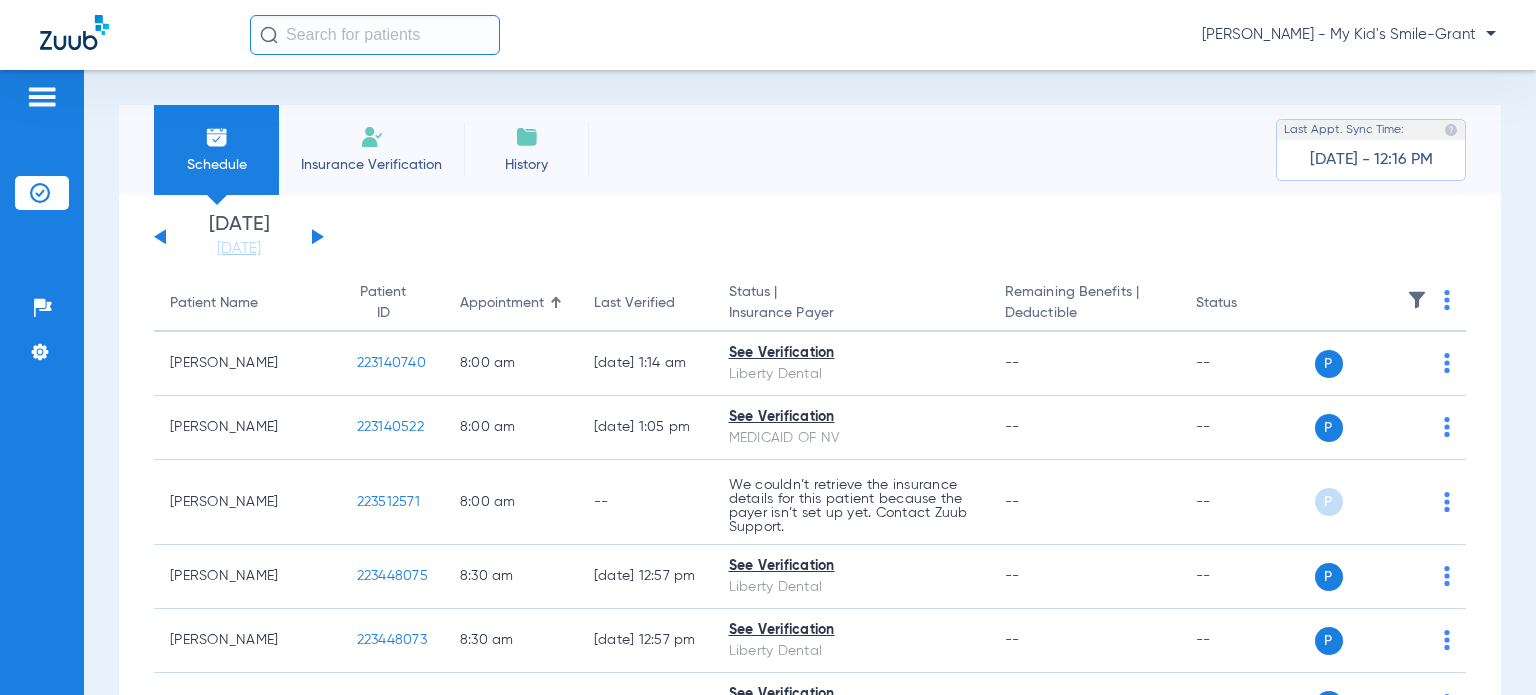 click on "Schedule Insurance Verification History  Last Appt. Sync Time:   [DATE] - 12:16 PM   [DATE]   [DATE]   [DATE]   [DATE]   [DATE]   [DATE]   [DATE]   [DATE]   [DATE]   [DATE]   [DATE]   [DATE]   [DATE]   [DATE]   [DATE]   [DATE]   [DATE]   [DATE]   [DATE]   [DATE]   [DATE]   [DATE]   [DATE]   [DATE]   [DATE]   [DATE]   [DATE]   [DATE]   [DATE]   [DATE]   [DATE]   [DATE]   [DATE]   [DATE]   [DATE]   [DATE]   [DATE]   [DATE]   [DATE]   [DATE]   [DATE]  Su Mo" at bounding box center [810, 382] 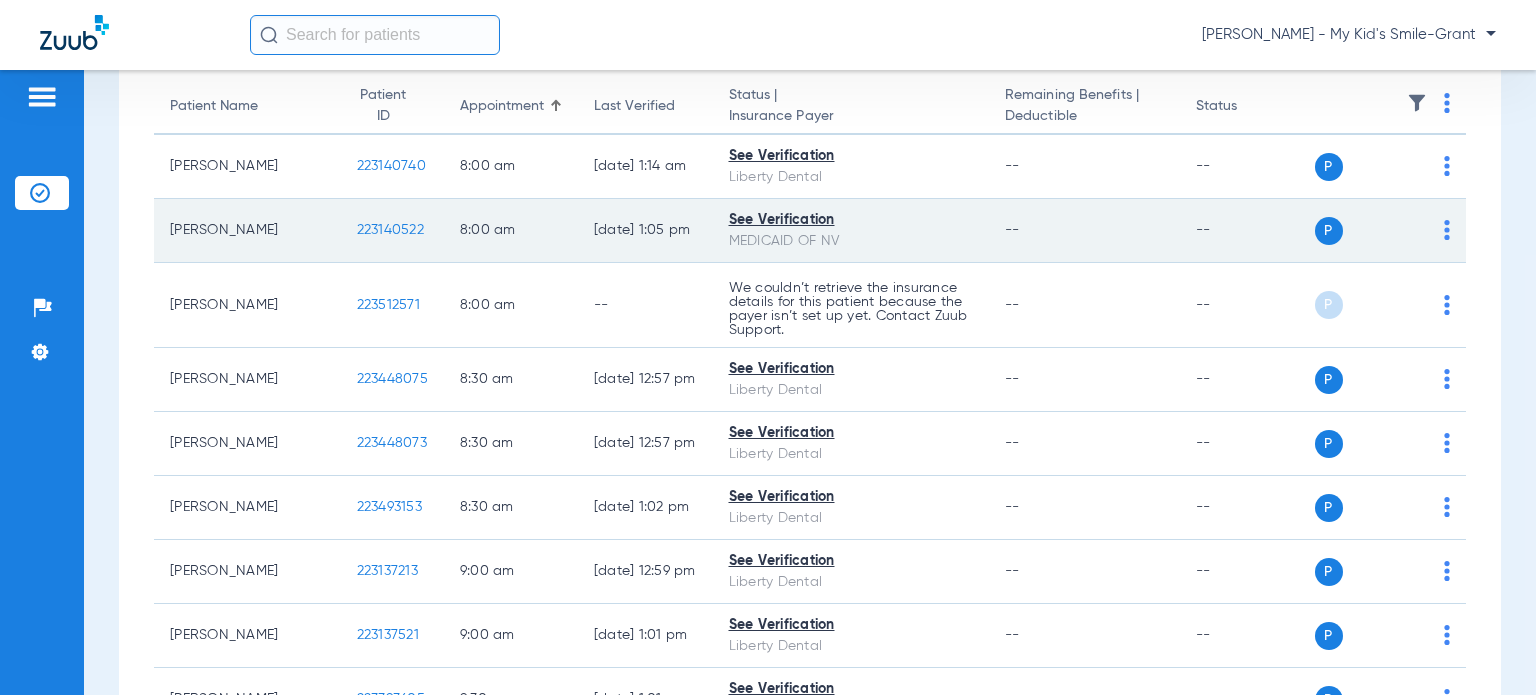 scroll, scrollTop: 200, scrollLeft: 0, axis: vertical 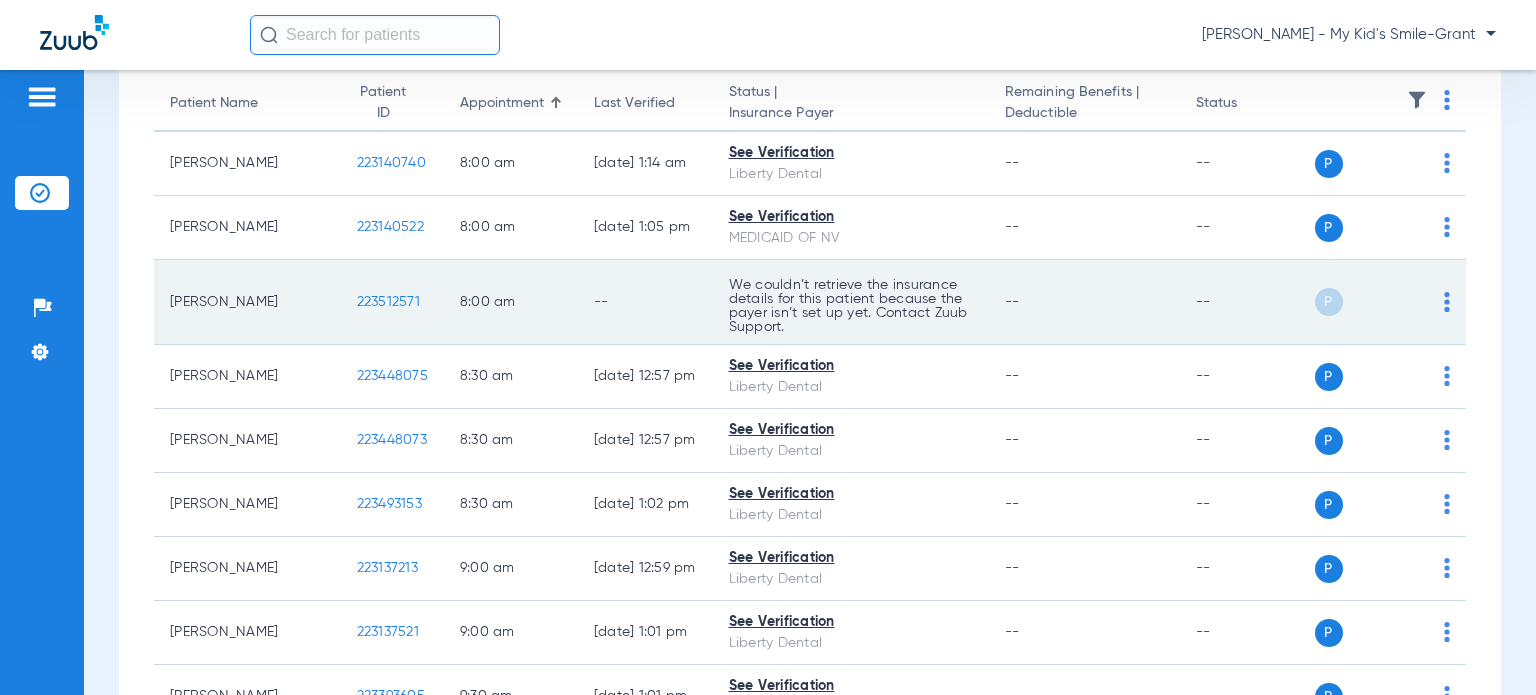 click on "223512571" 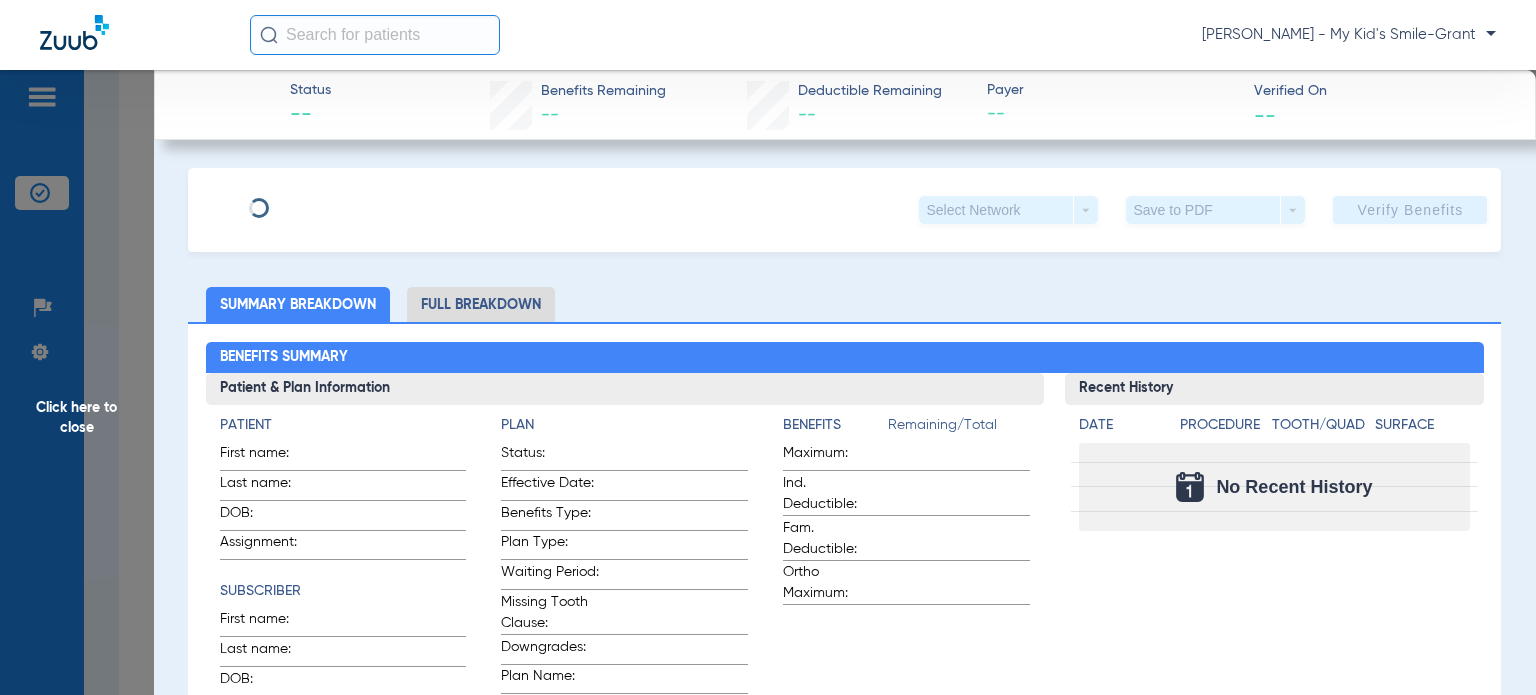type on "Leonidas" 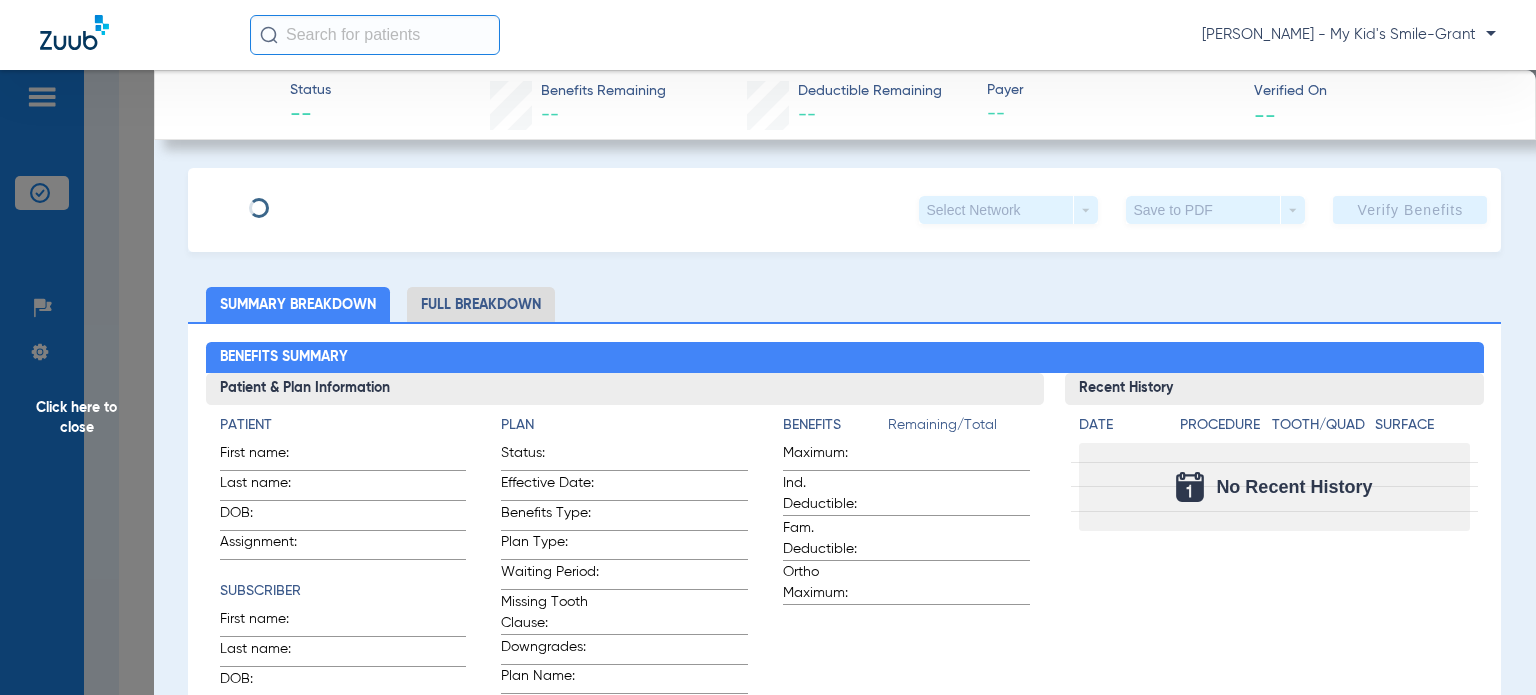 type on "[PERSON_NAME]" 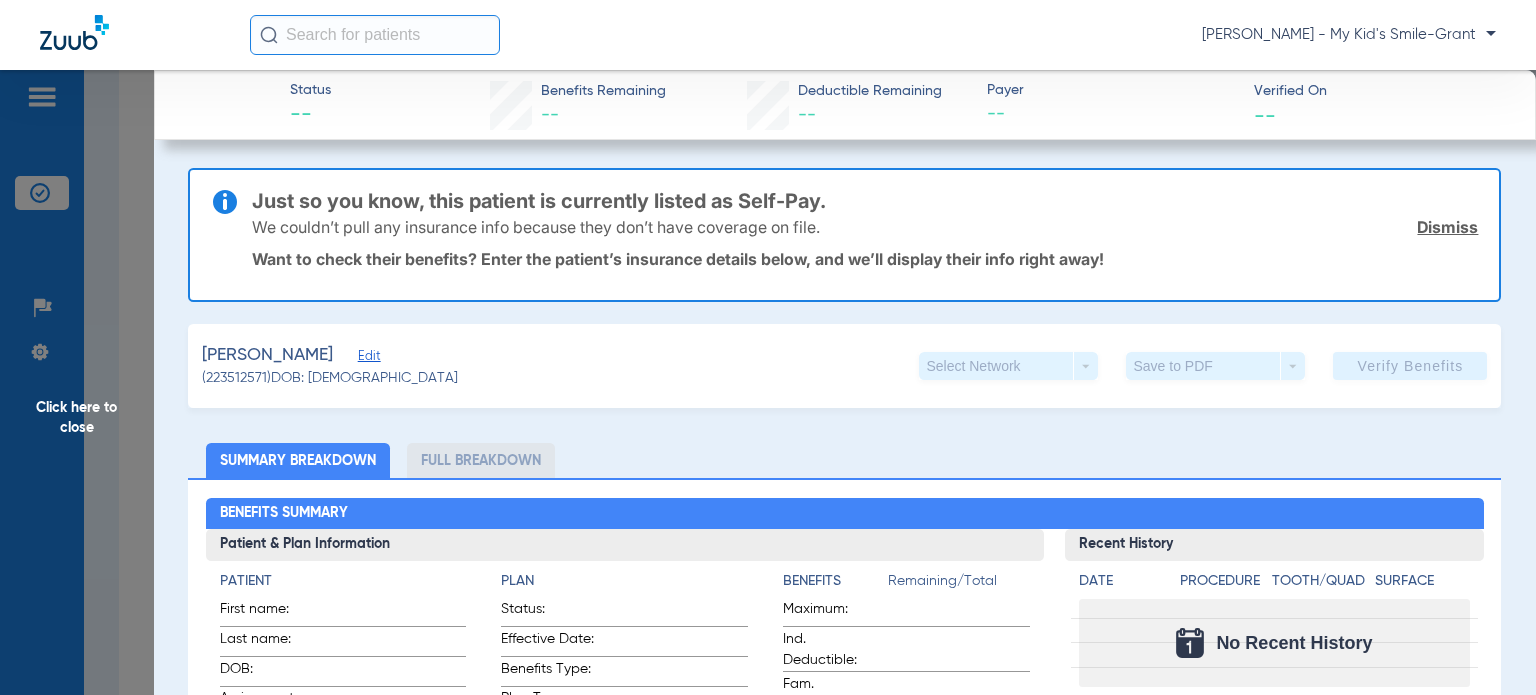 click on "Edit" 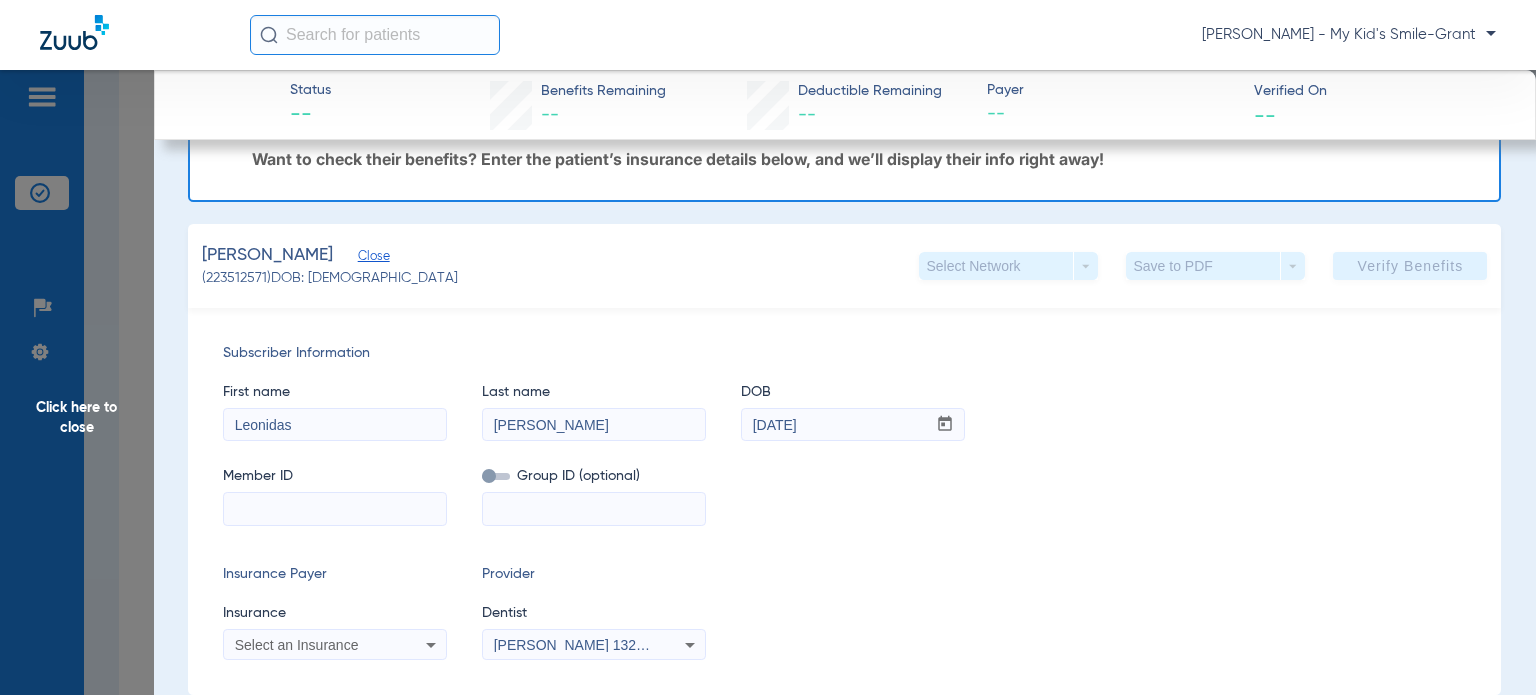 scroll, scrollTop: 0, scrollLeft: 0, axis: both 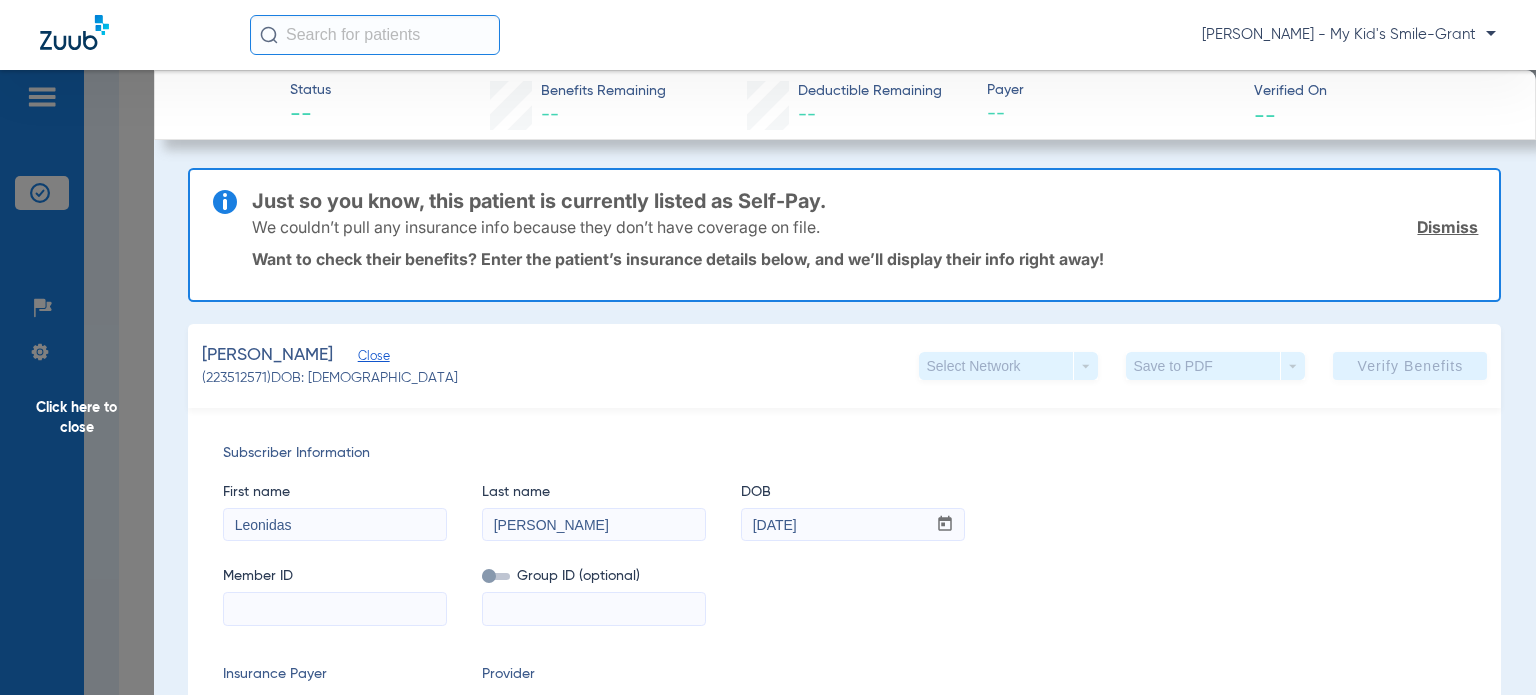 click on "Status --  Benefits Remaining   --   Deductible Remaining   --  Payer --  Verified On
--   Just so you know, this patient is currently listed as Self-Pay.  We couldn’t pull any insurance info because they don’t have coverage on file.  Dismiss  Want to check their benefits? Enter the patient’s insurance details below, and we’ll display their info right away!  [PERSON_NAME]   (223512571)   DOB: [DEMOGRAPHIC_DATA]   Select Network  arrow_drop_down  Save to PDF  arrow_drop_down  Verify Benefits   Subscriber Information   First name  [PERSON_NAME]  Last name  [PERSON_NAME]  DOB  mm / dd / yyyy [DATE]  Member ID   Group ID (optional)   Insurance Payer   Insurance
Select an Insurance  Provider   Dentist
[PERSON_NAME]  1326712845  Summary Breakdown   Full Breakdown  Benefits Summary Patient & Plan Information Patient First name:    Last name:    DOB:    Assignment:    Subscriber First name:    Last name:    DOB:    Plan Status:    Effective Date:    Benefits Type:    Plan Type:    Waiting Period:" 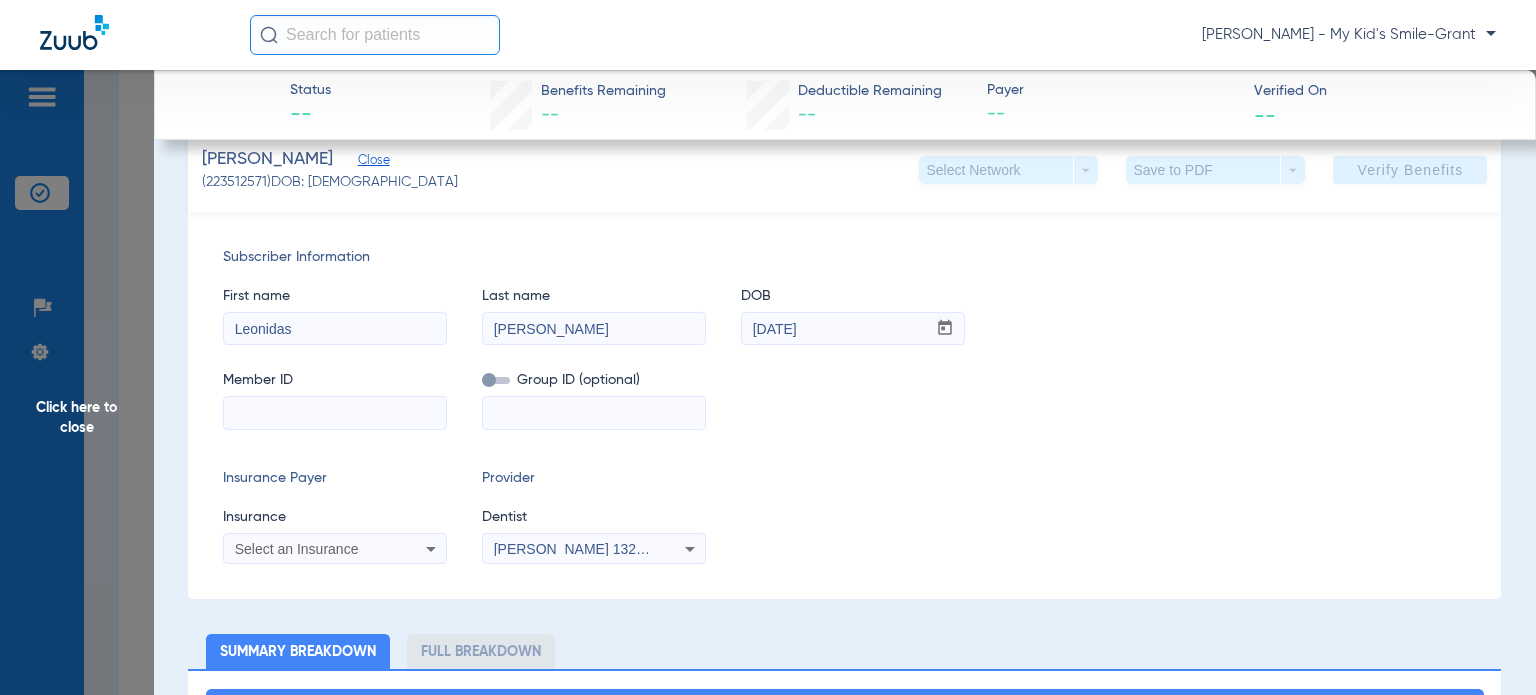 scroll, scrollTop: 200, scrollLeft: 0, axis: vertical 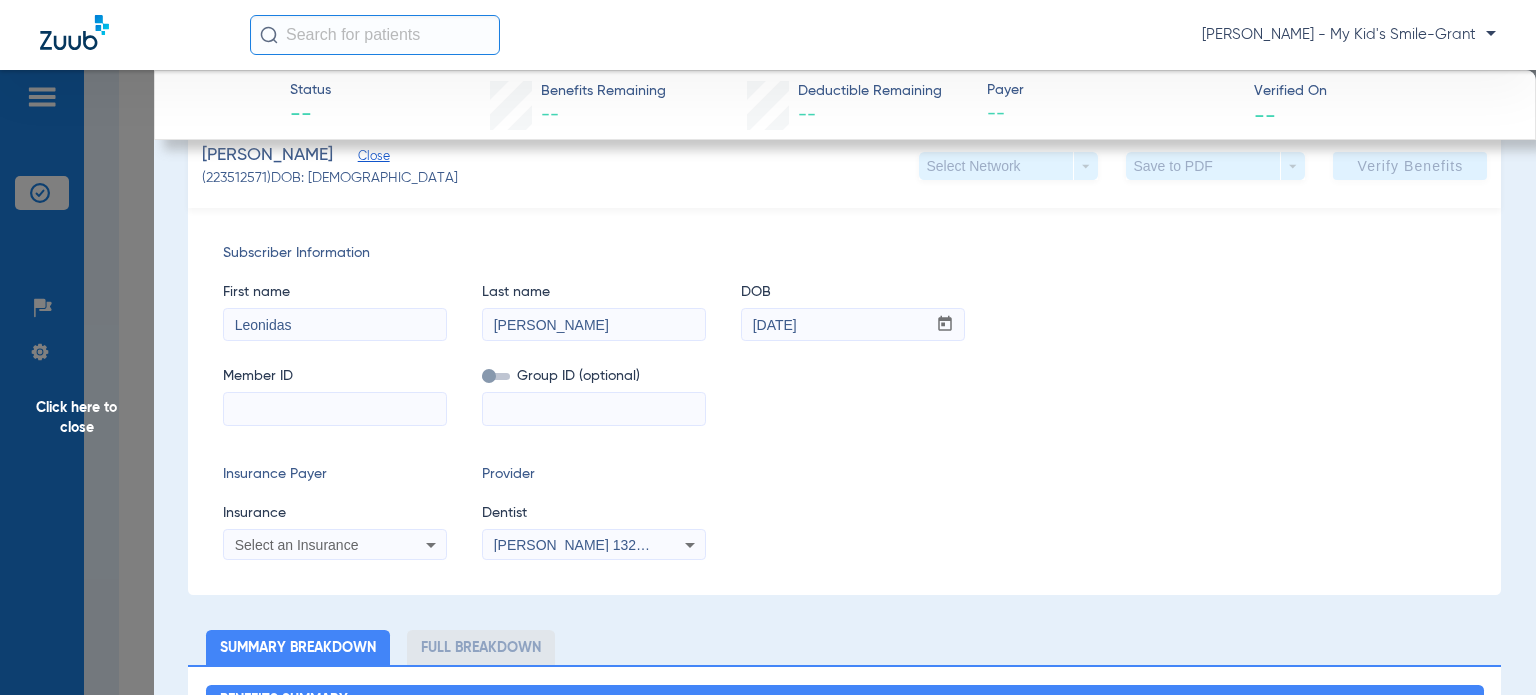 click at bounding box center (335, 409) 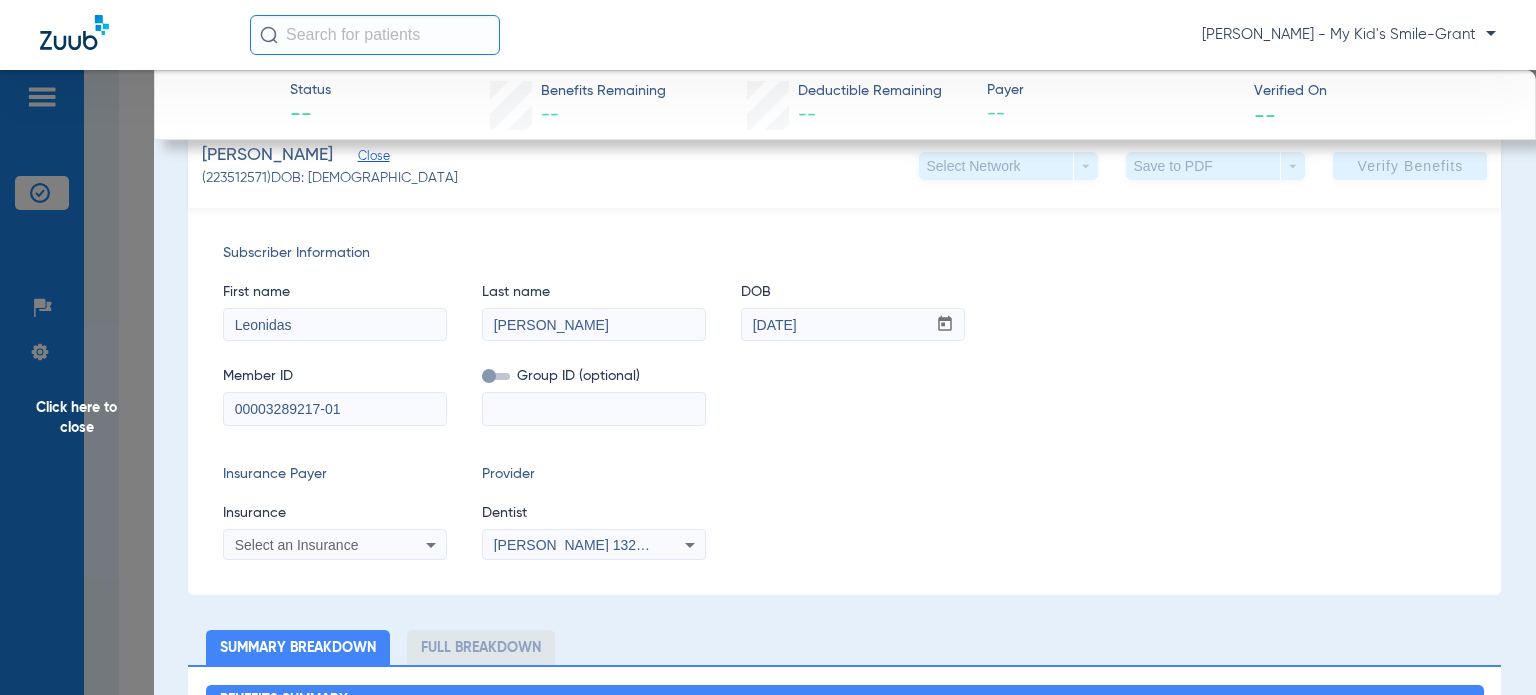 type on "00003289217-01" 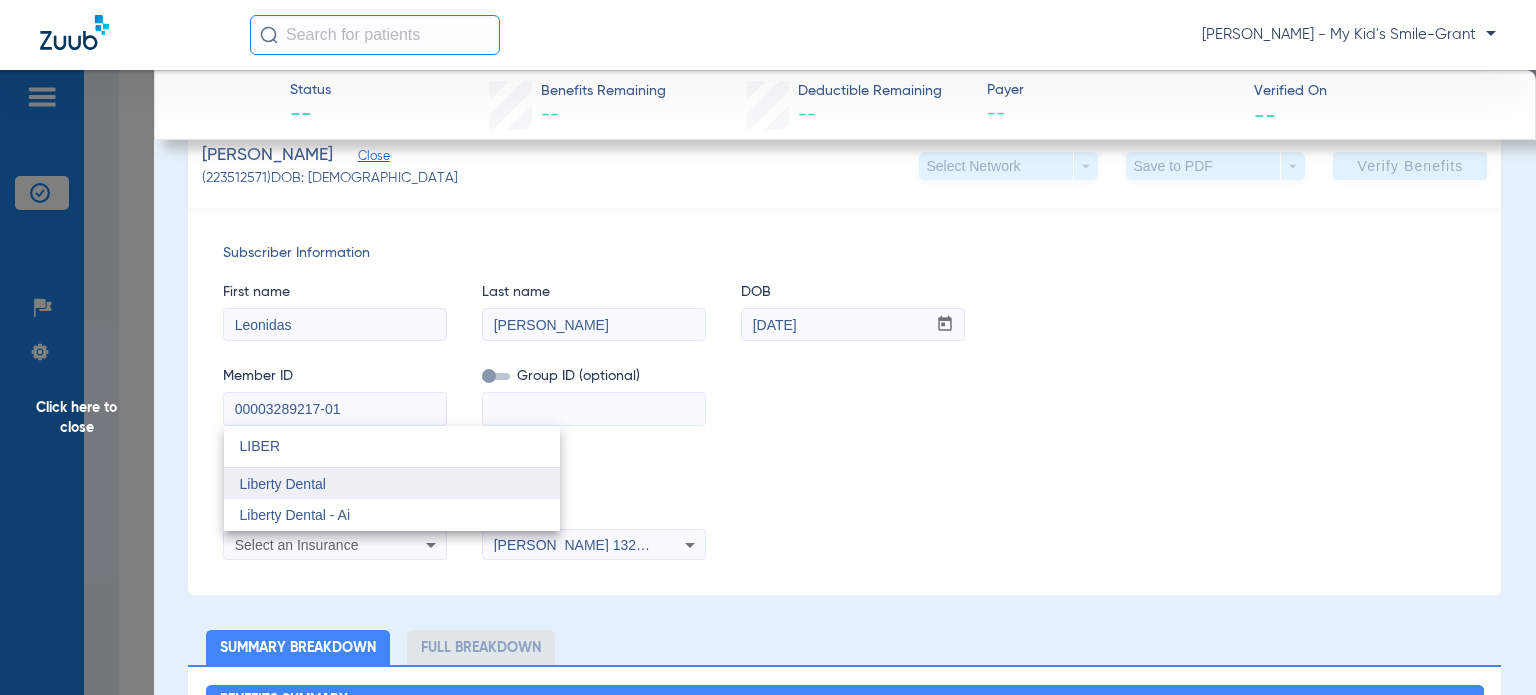 type on "LIBER" 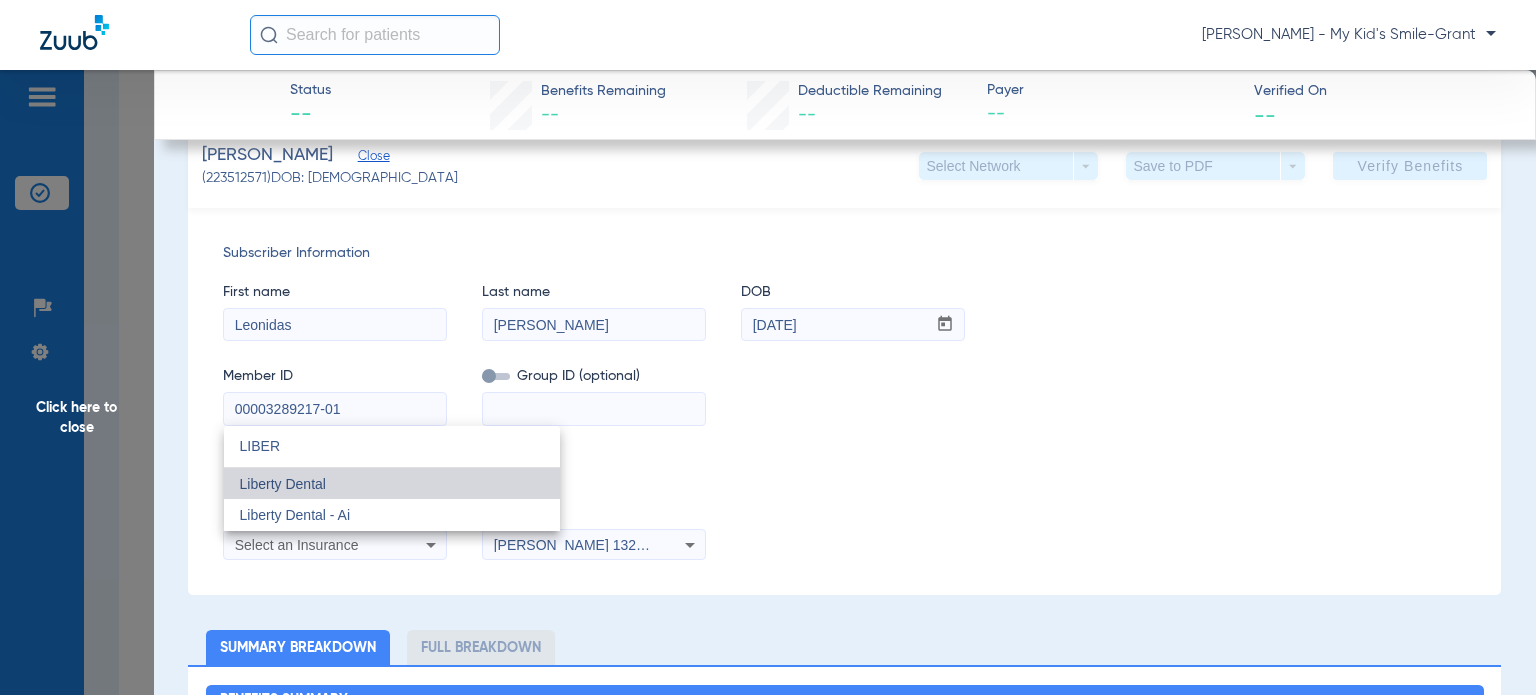 click on "Liberty Dental" at bounding box center (392, 484) 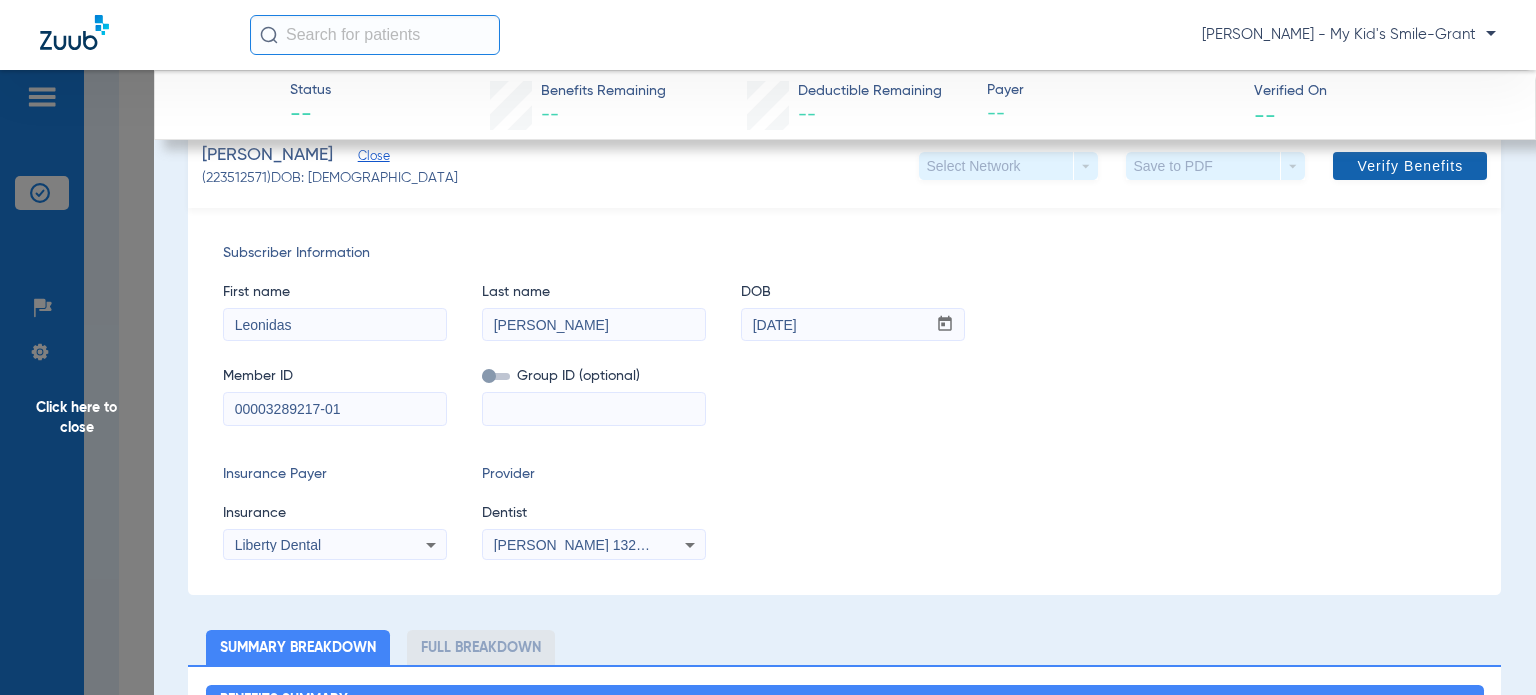 click 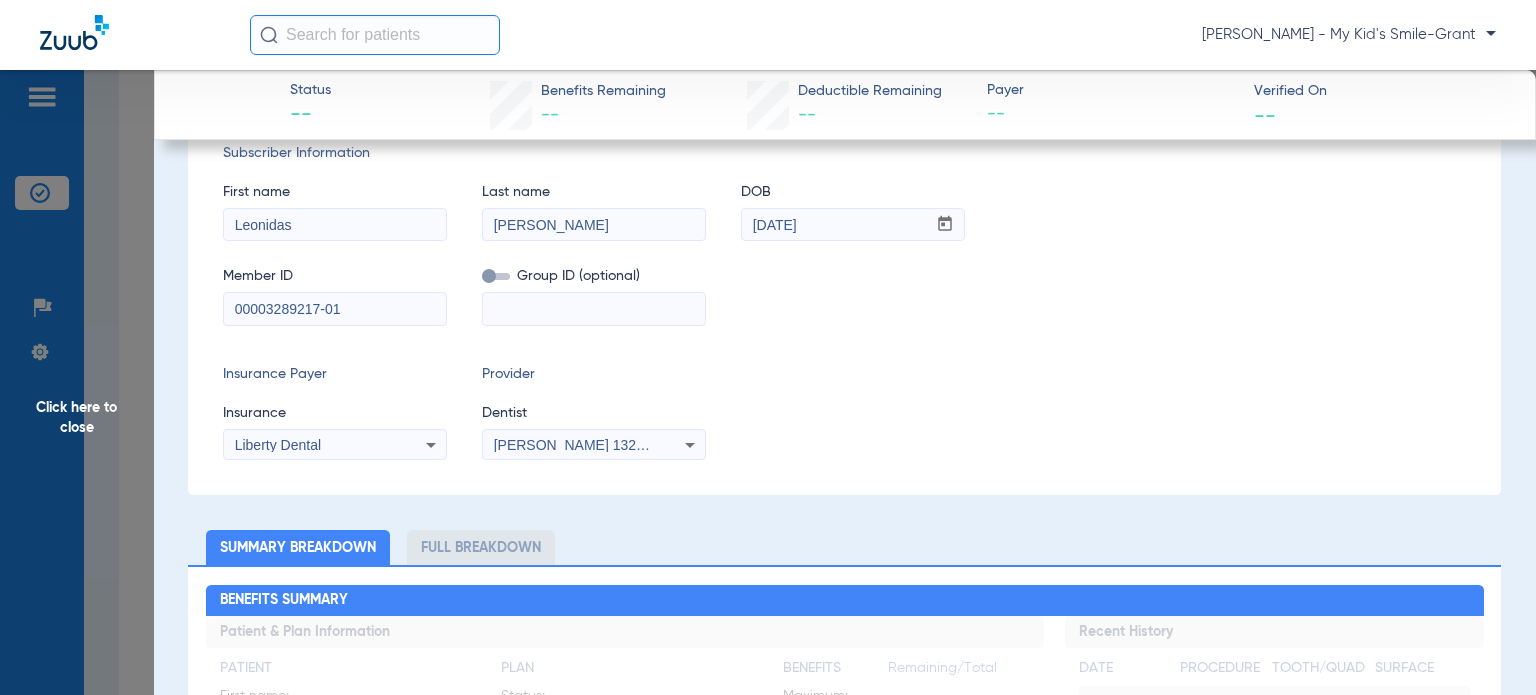 scroll, scrollTop: 0, scrollLeft: 0, axis: both 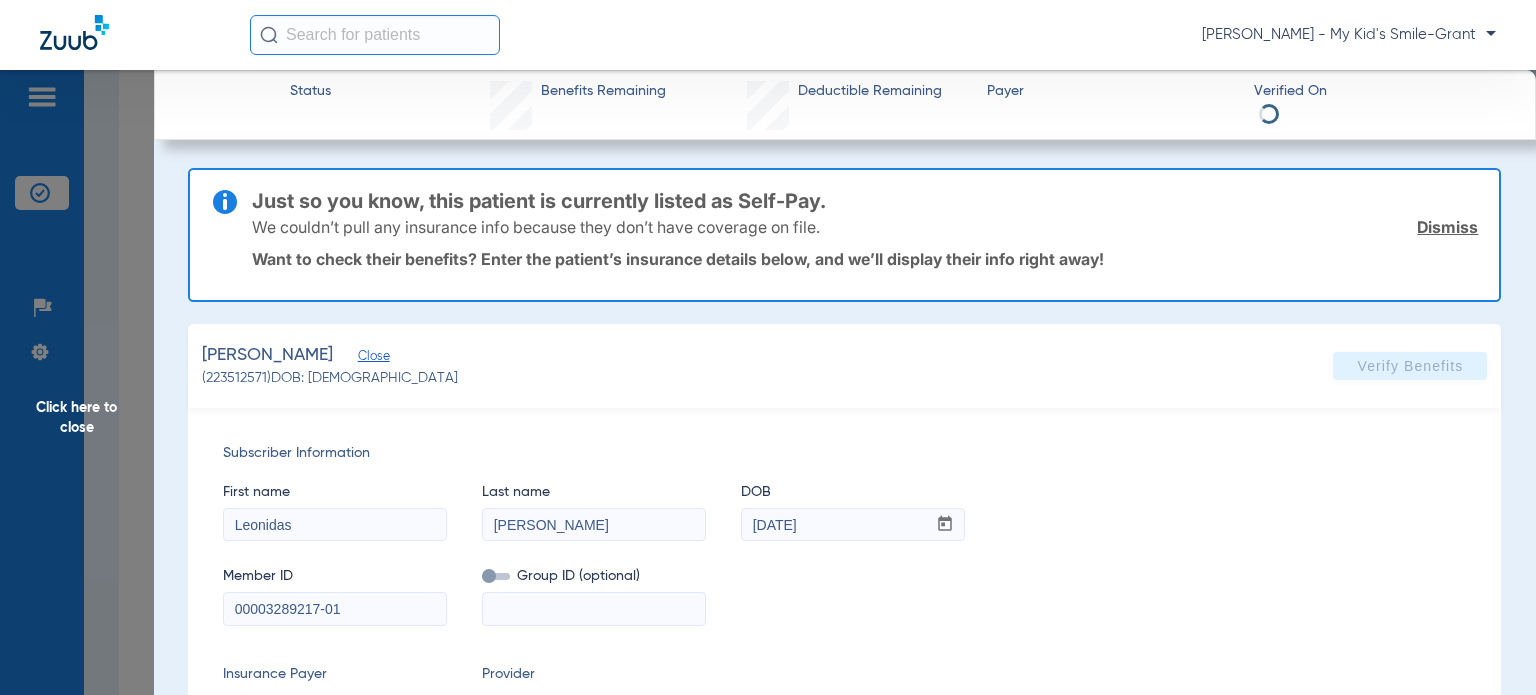 click on "Click here to close" 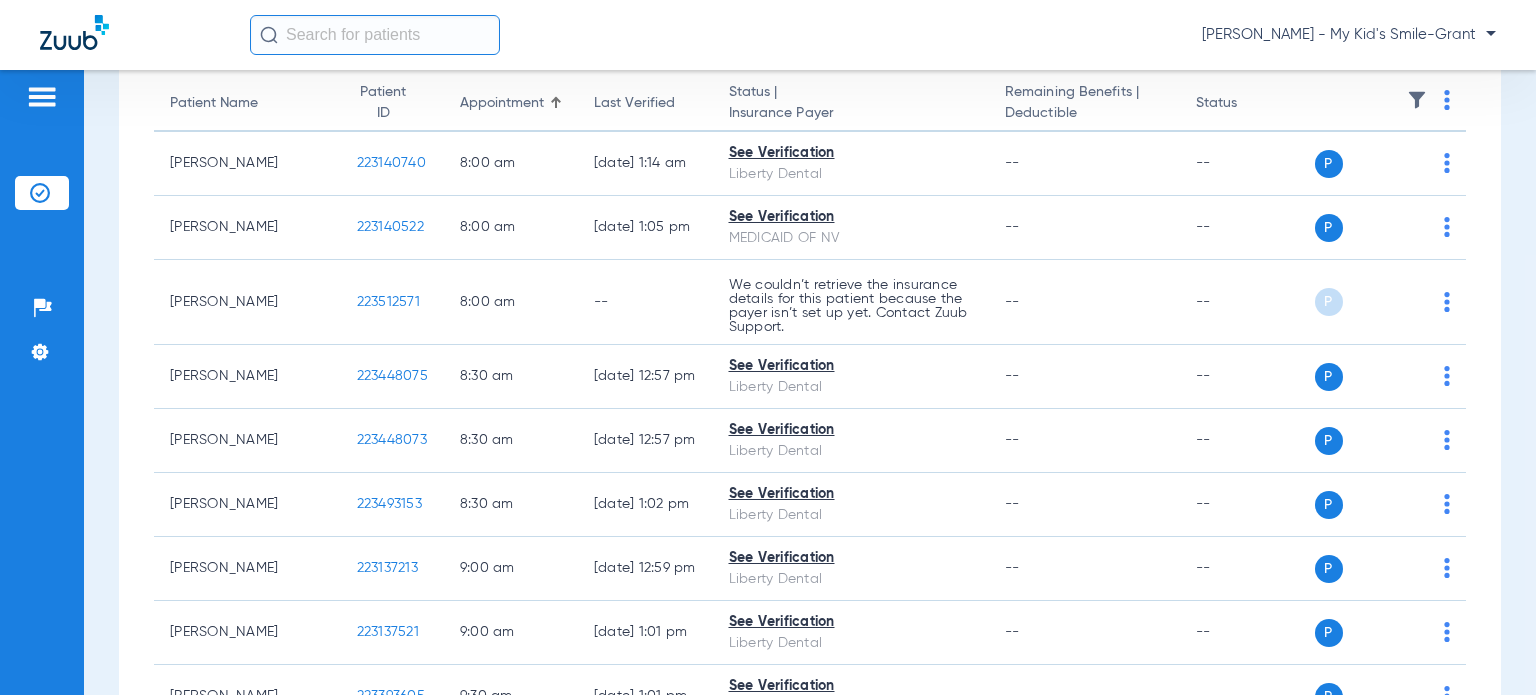 scroll, scrollTop: 100, scrollLeft: 0, axis: vertical 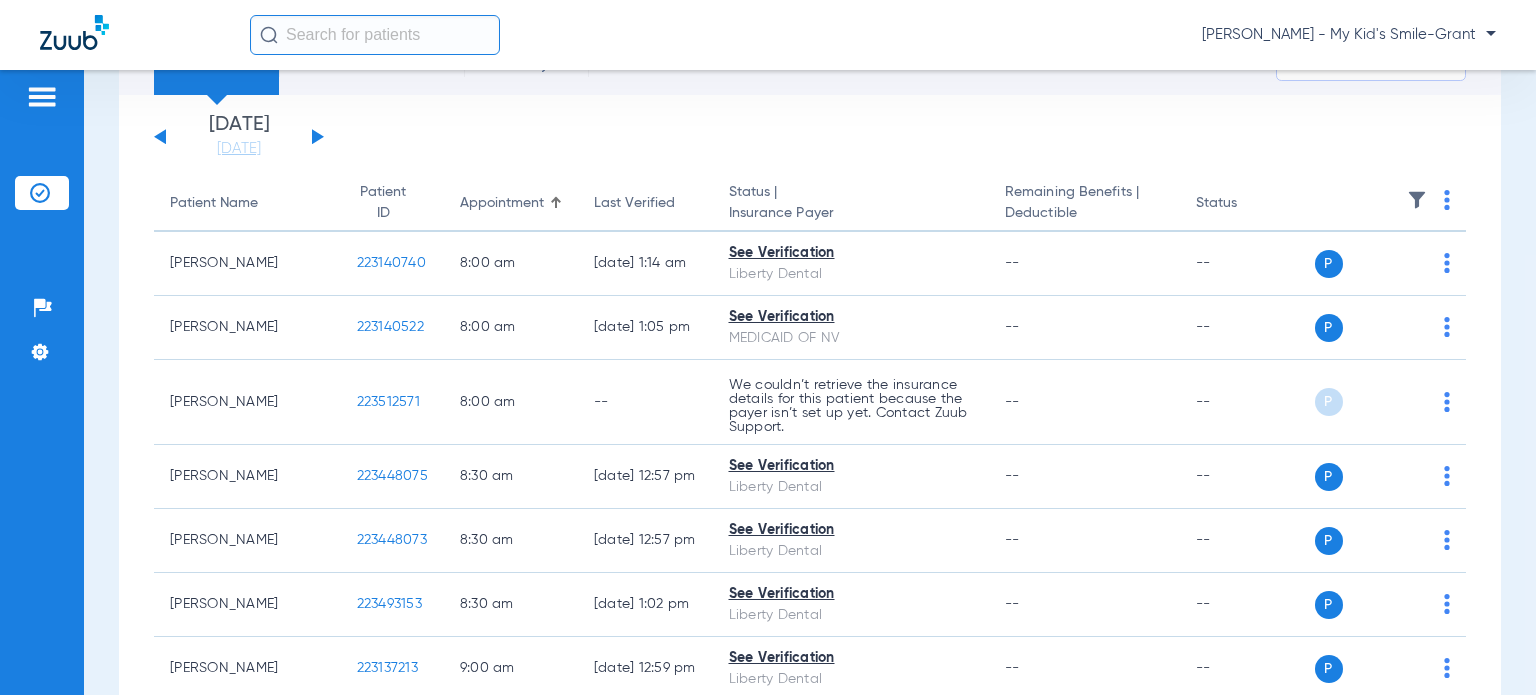click on "[PERSON_NAME] - My Kid's Smile-Grant" 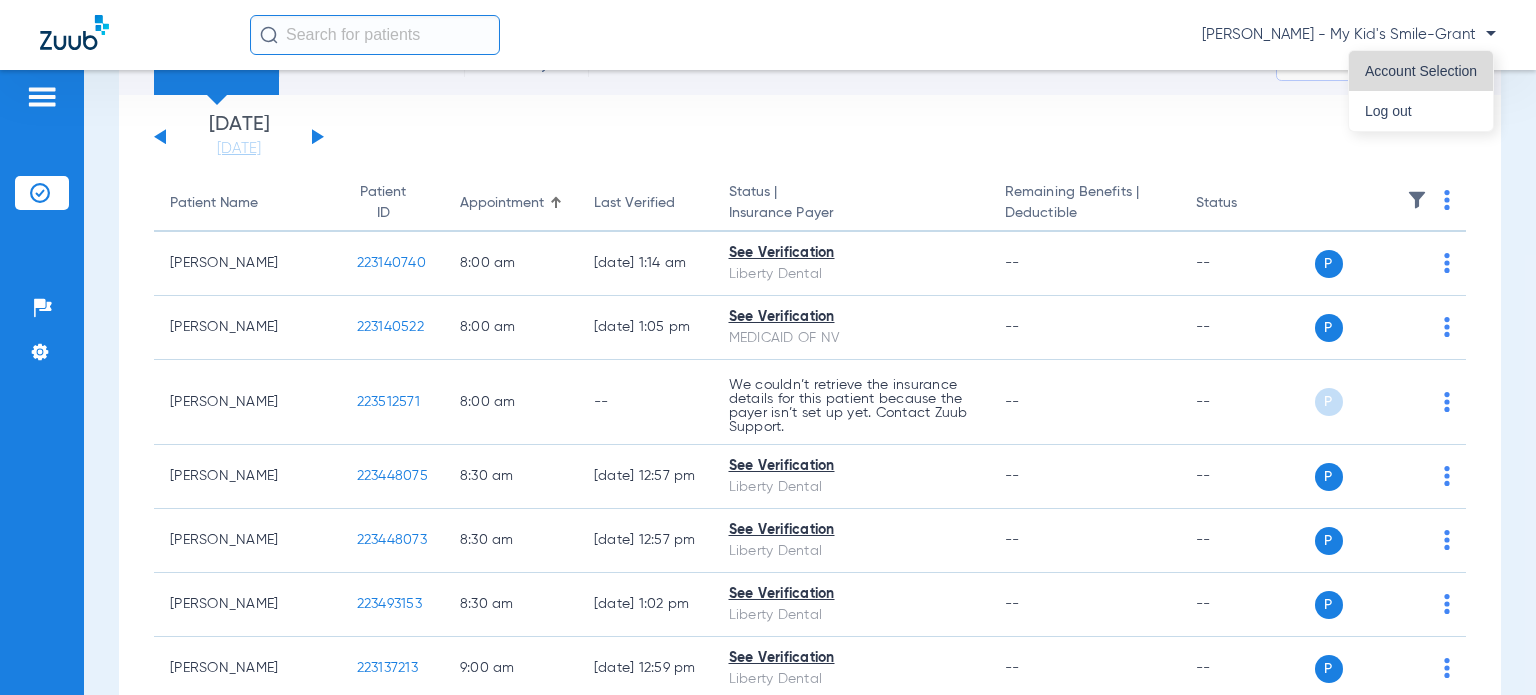 click on "Account Selection" at bounding box center [1421, 71] 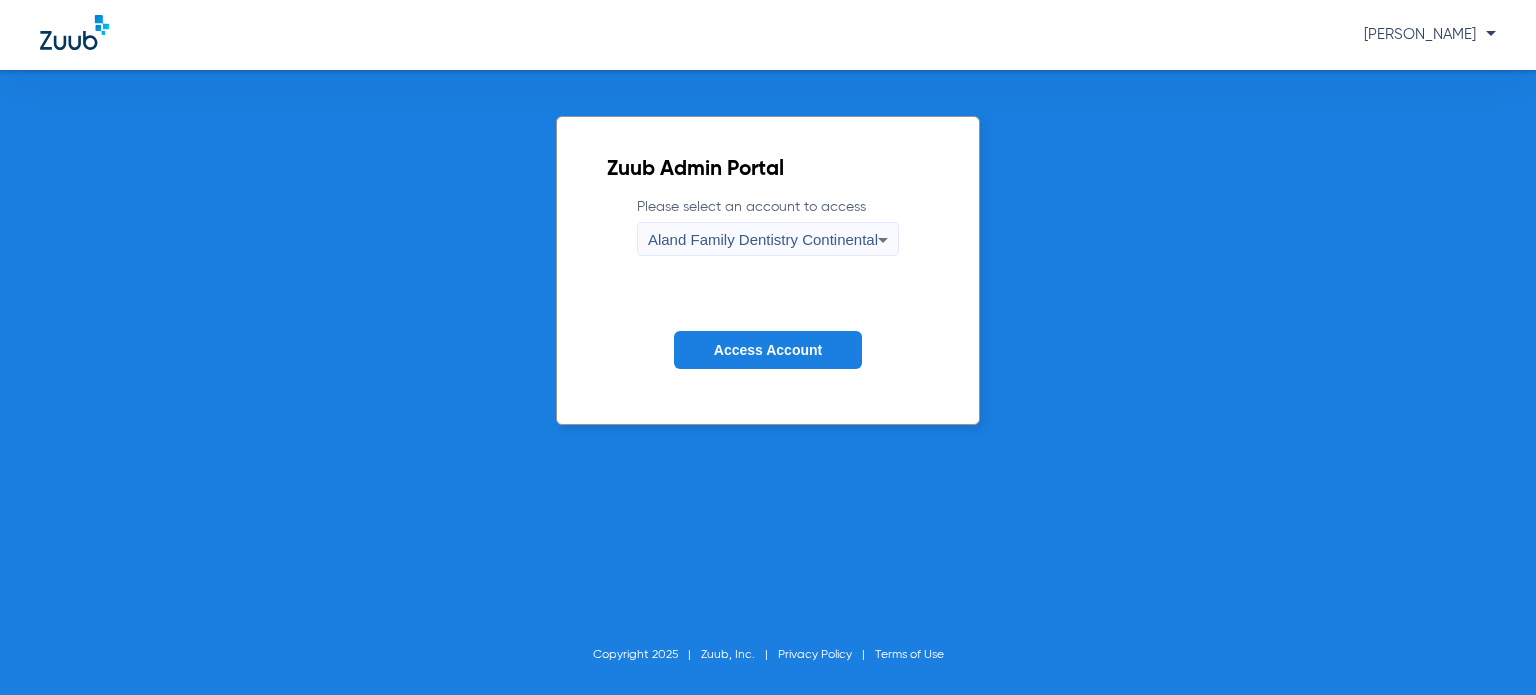 click on "Aland Family Dentistry Continental" at bounding box center [763, 239] 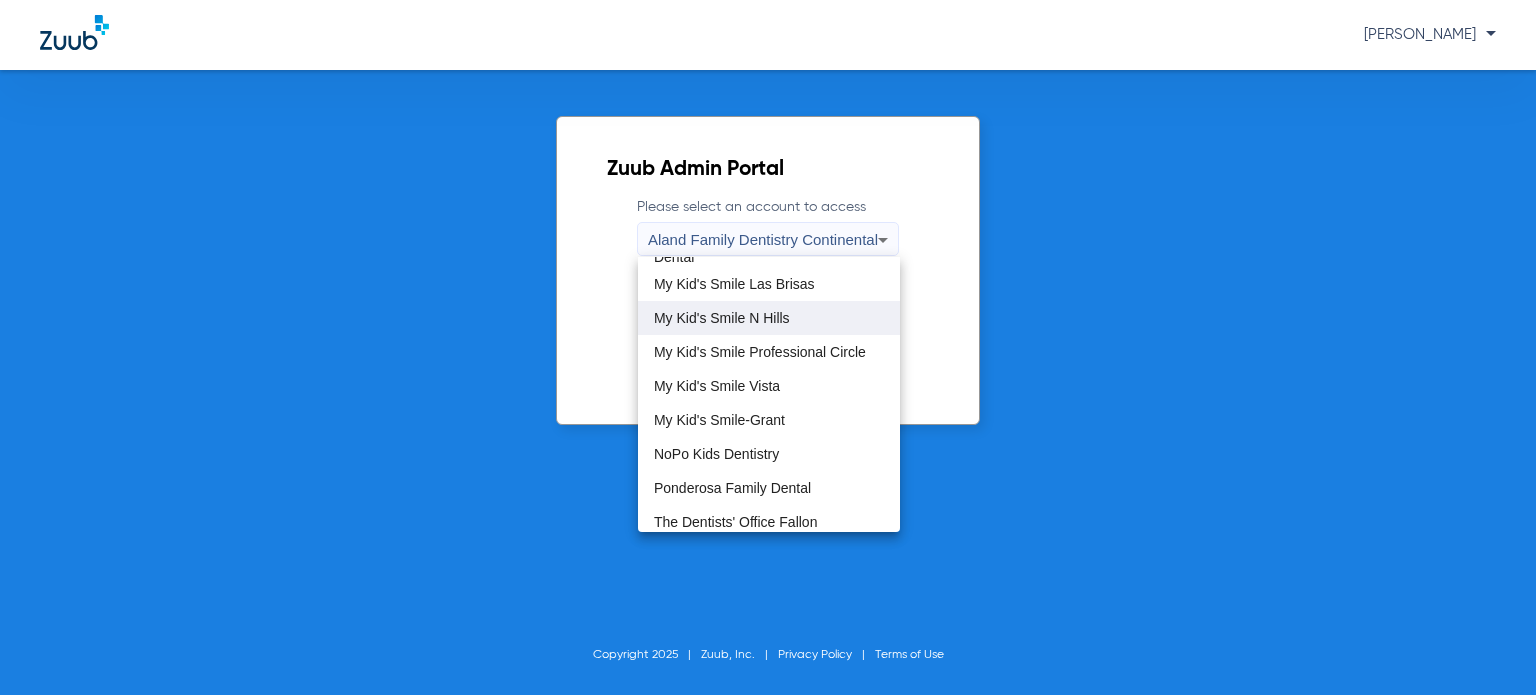 scroll, scrollTop: 0, scrollLeft: 0, axis: both 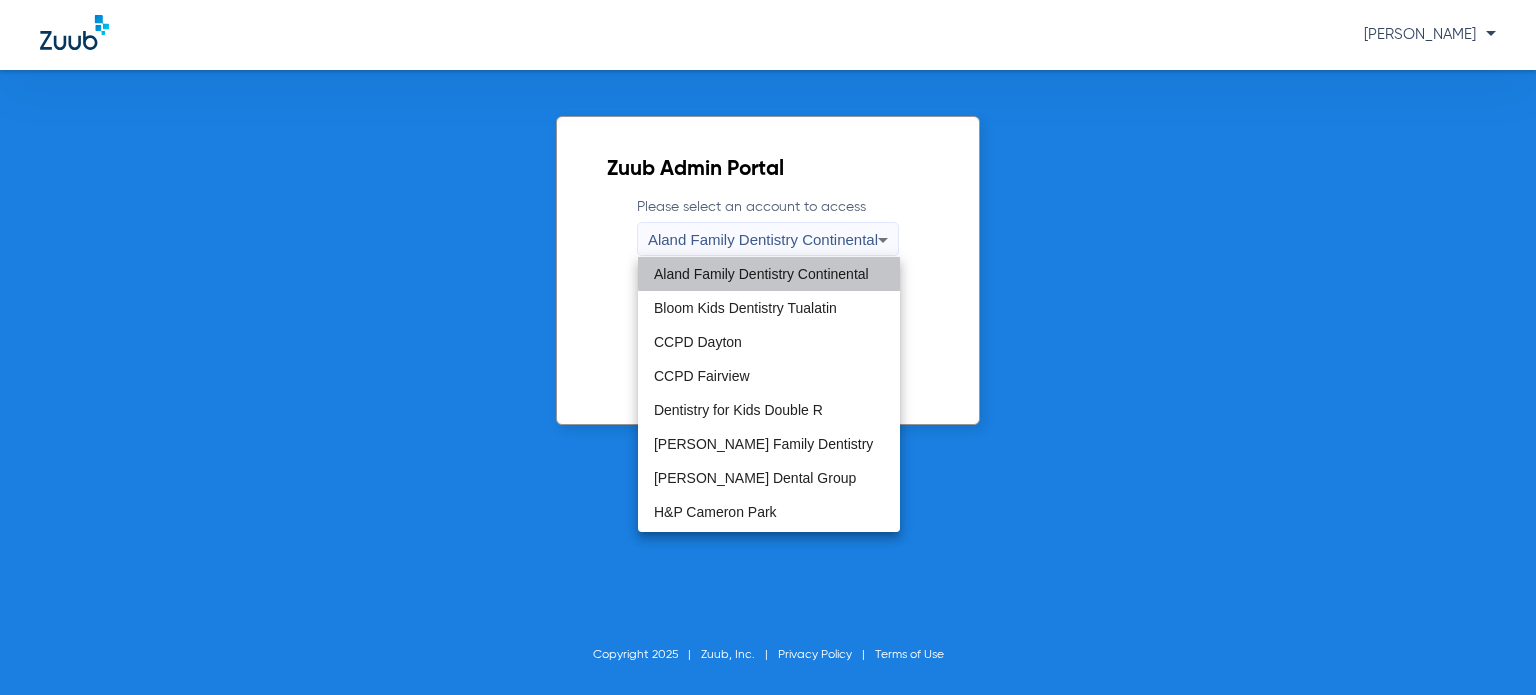 click on "Aland Family Dentistry Continental" at bounding box center (761, 274) 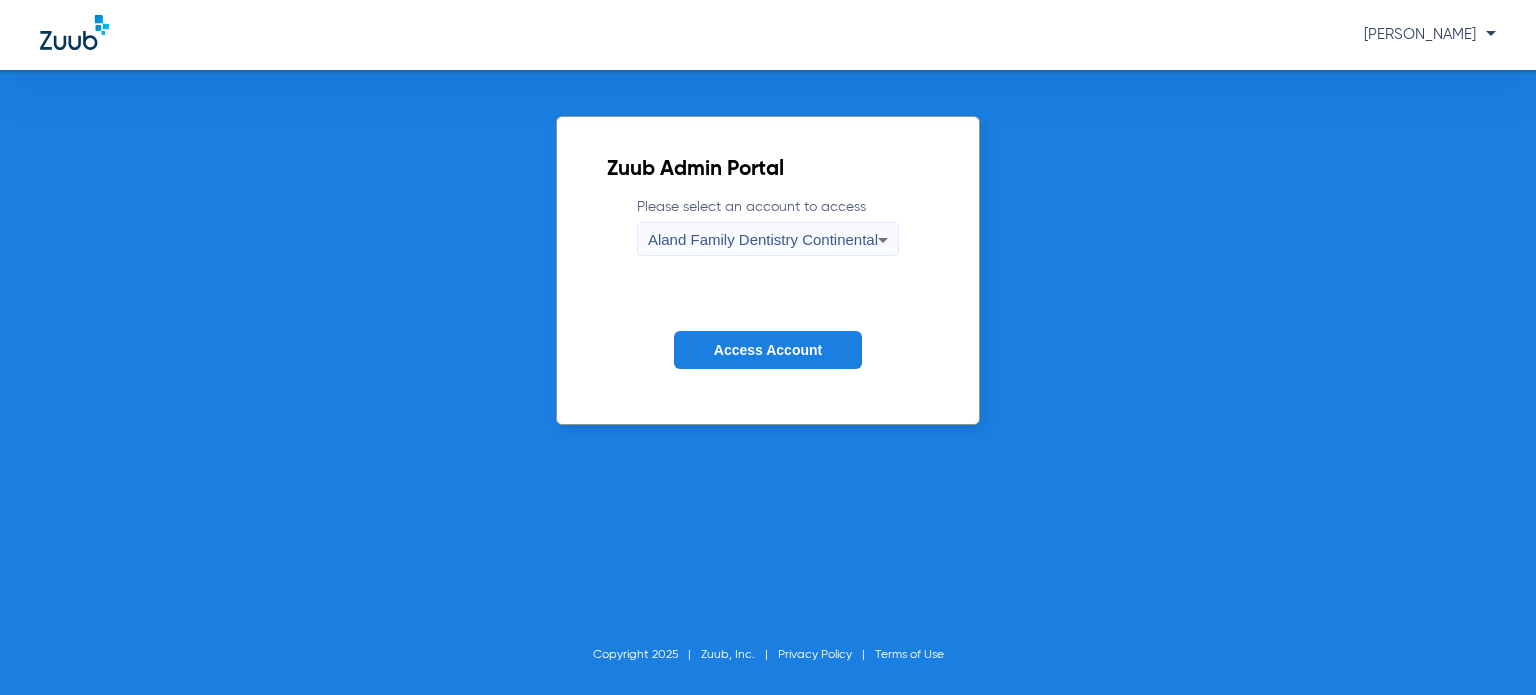 click on "Access Account" 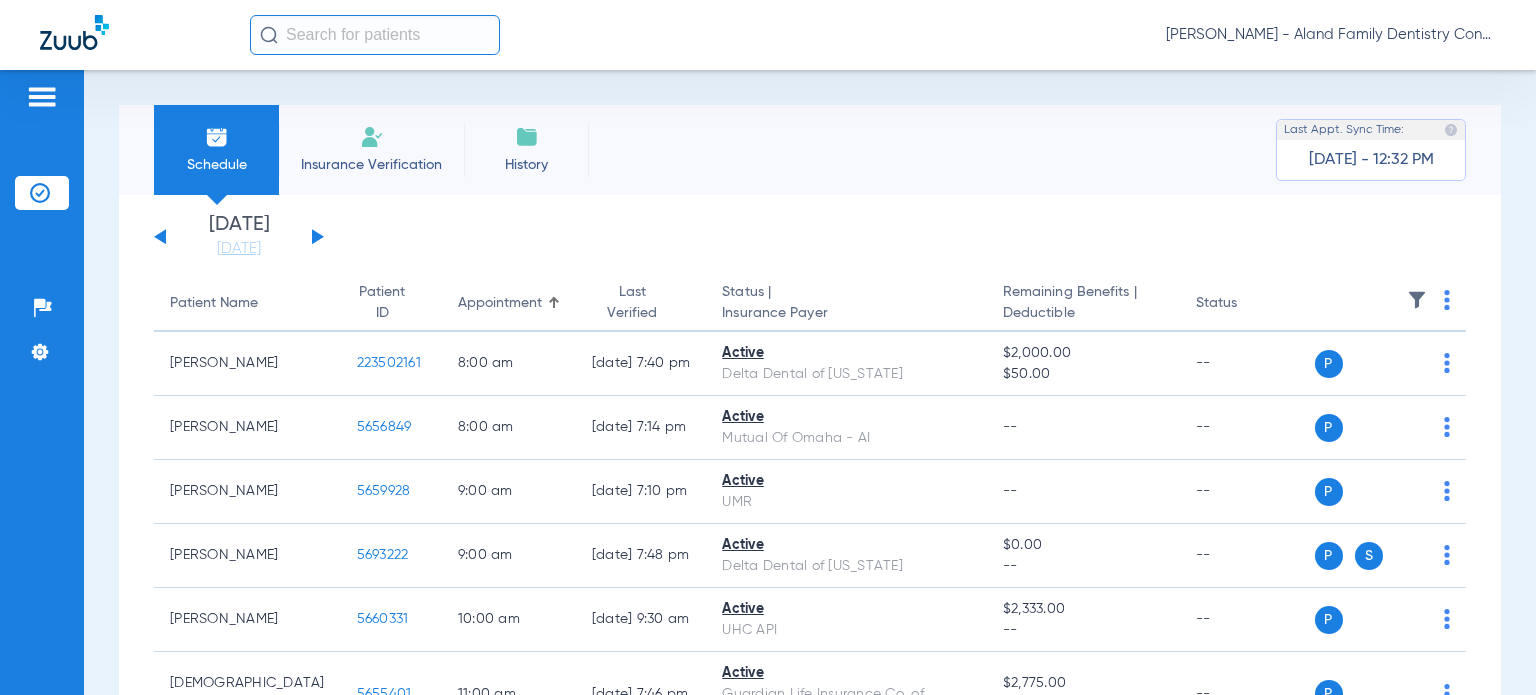 click on "Schedule Insurance Verification History  Last Appt. Sync Time:   [DATE] - 12:32 PM   [DATE]   [DATE]   [DATE]   [DATE]   [DATE]   [DATE]   [DATE]   [DATE]   [DATE]   [DATE]   [DATE]   [DATE]   [DATE]   [DATE]   [DATE]   [DATE]   [DATE]   [DATE]   [DATE]   [DATE]   [DATE]   [DATE]   [DATE]   [DATE]   [DATE]   [DATE]   [DATE]   [DATE]   [DATE]   [DATE]   [DATE]   [DATE]   [DATE]   [DATE]   [DATE]   [DATE]   [DATE]   [DATE]   [DATE]   [DATE]   [DATE]  Su Mo" at bounding box center [810, 382] 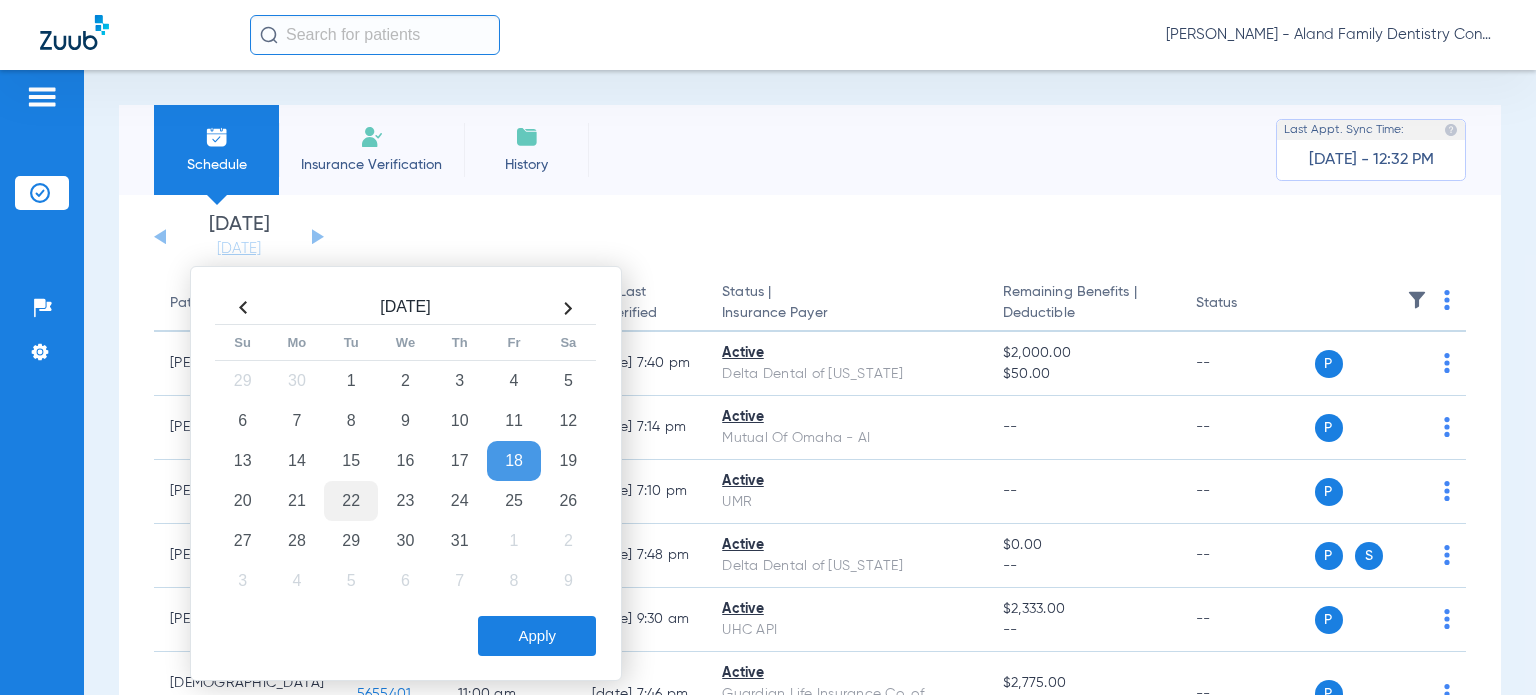 click on "22" 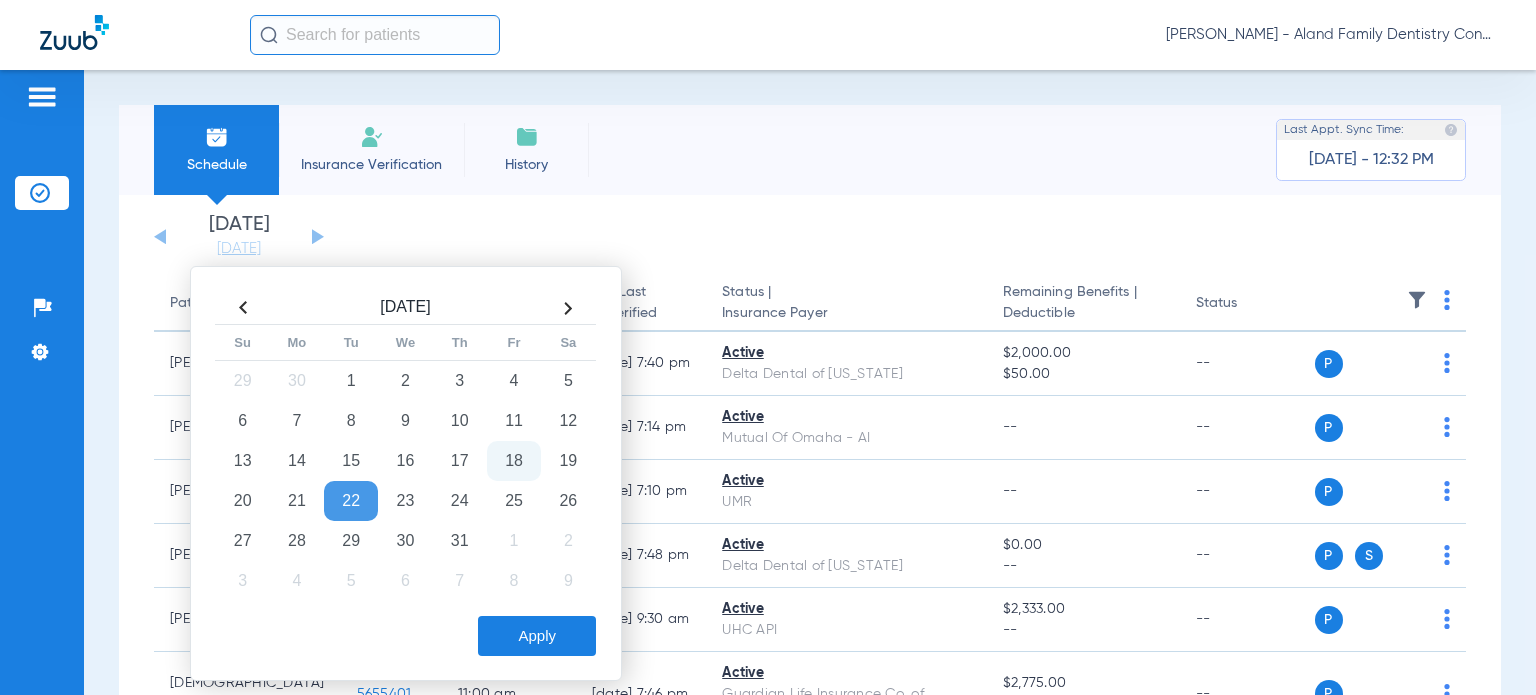 click on "Apply" 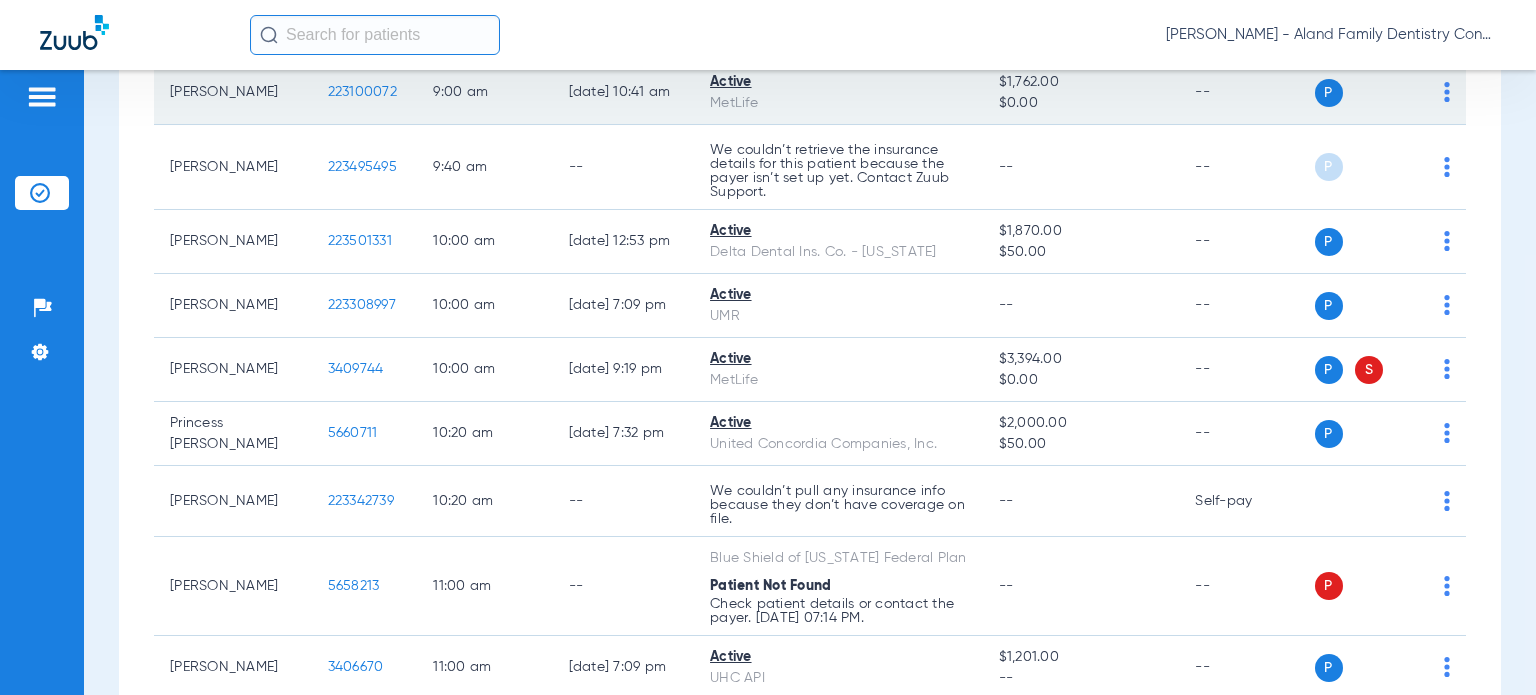 scroll, scrollTop: 900, scrollLeft: 0, axis: vertical 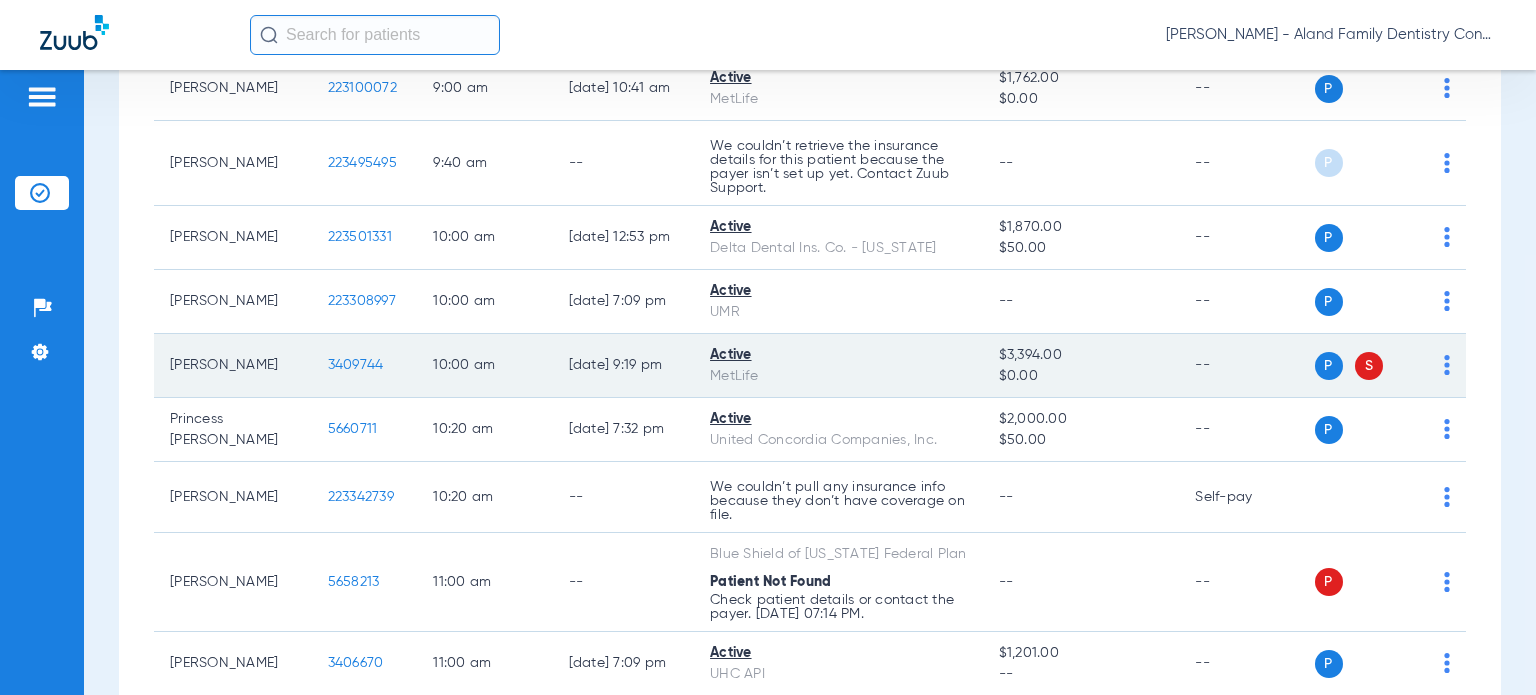 click on "P S" 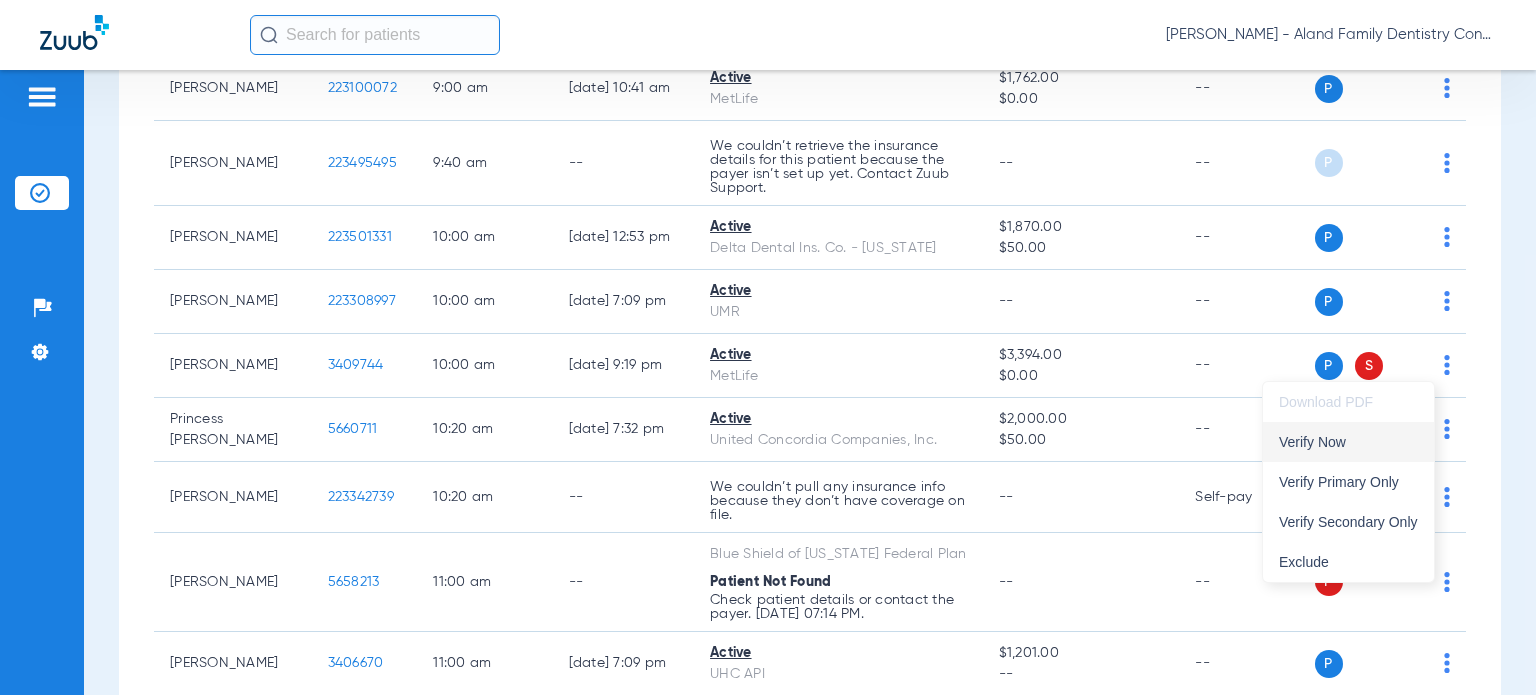 click on "Verify Now" at bounding box center (1348, 442) 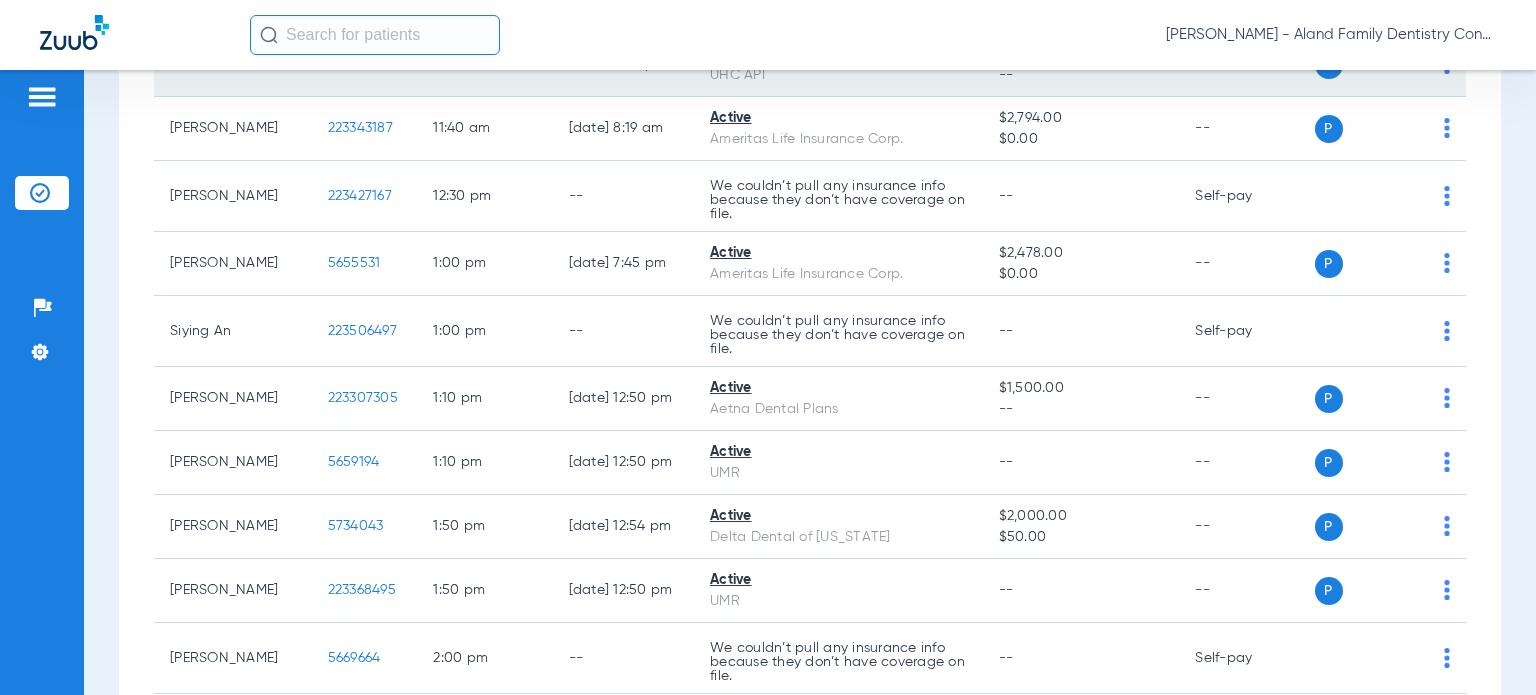 scroll, scrollTop: 1500, scrollLeft: 0, axis: vertical 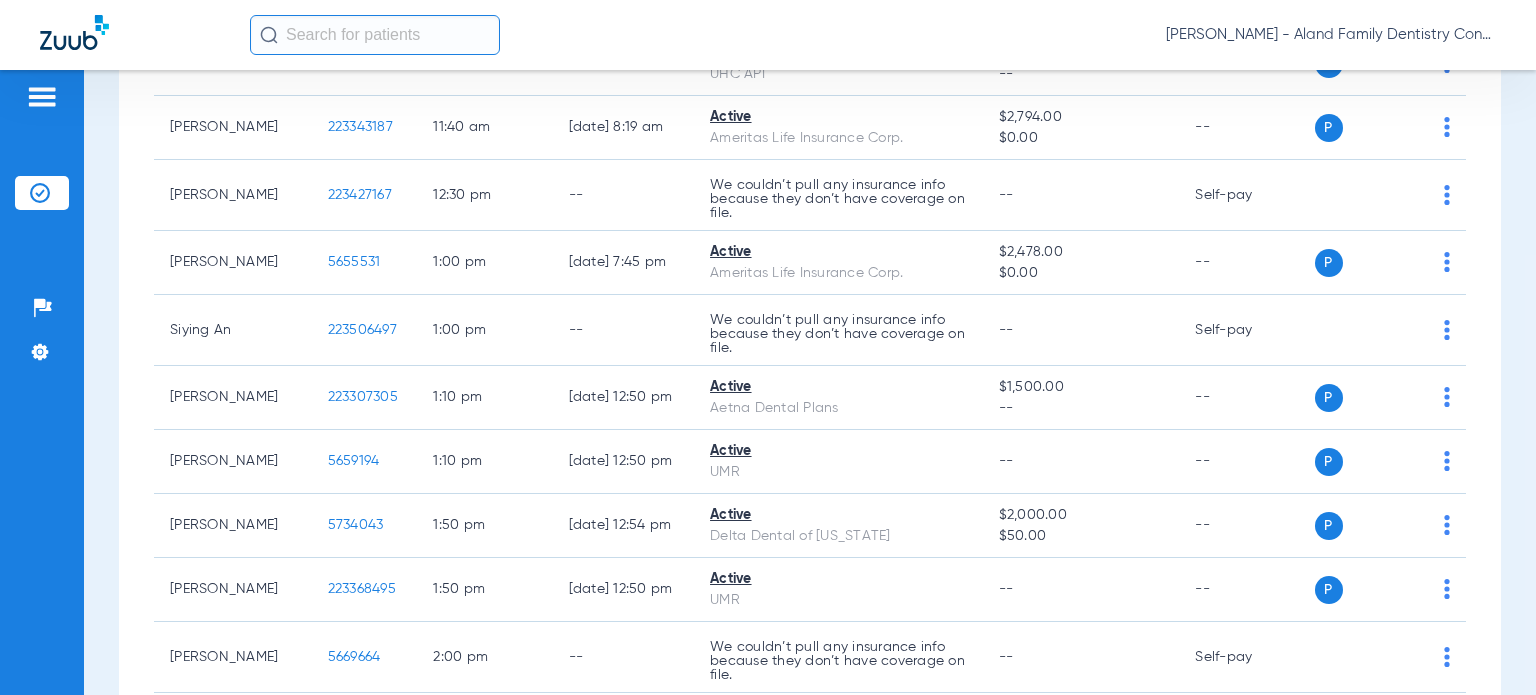 click on "Schedule Insurance Verification History  Last Appt. Sync Time:   [DATE] - 12:36 PM   [DATE]   [DATE]   [DATE]   [DATE]   [DATE]   [DATE]   [DATE]   [DATE]   [DATE]   [DATE]   [DATE]   [DATE]   [DATE]   [DATE]   [DATE]   [DATE]   [DATE]   [DATE]   [DATE]   [DATE]   [DATE]   [DATE]   [DATE]   [DATE]   [DATE]   [DATE]   [DATE]   [DATE]   [DATE]   [DATE]   [DATE]   [DATE]   [DATE]   [DATE]   [DATE]   [DATE]   [DATE]   [DATE]   [DATE]   [DATE]   [DATE]  Su Mo" at bounding box center (810, 382) 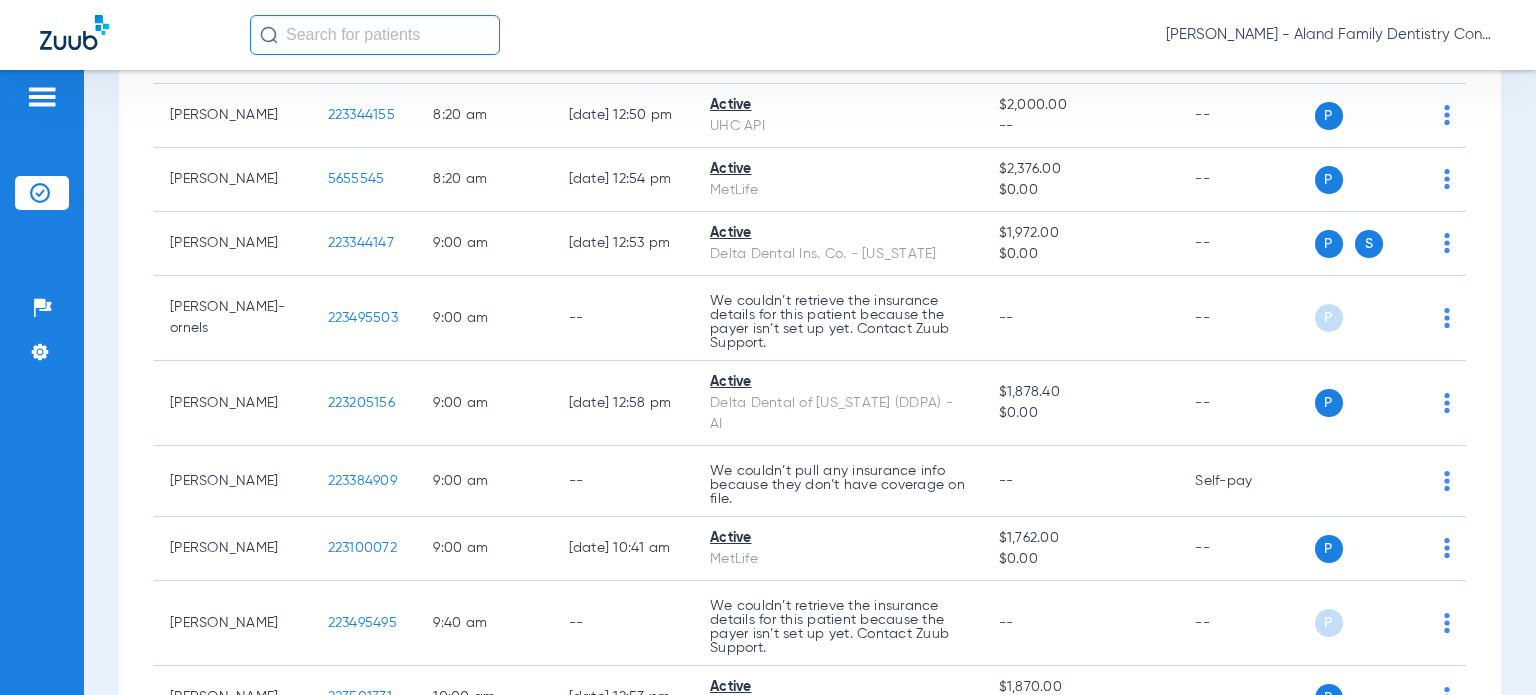 scroll, scrollTop: 0, scrollLeft: 0, axis: both 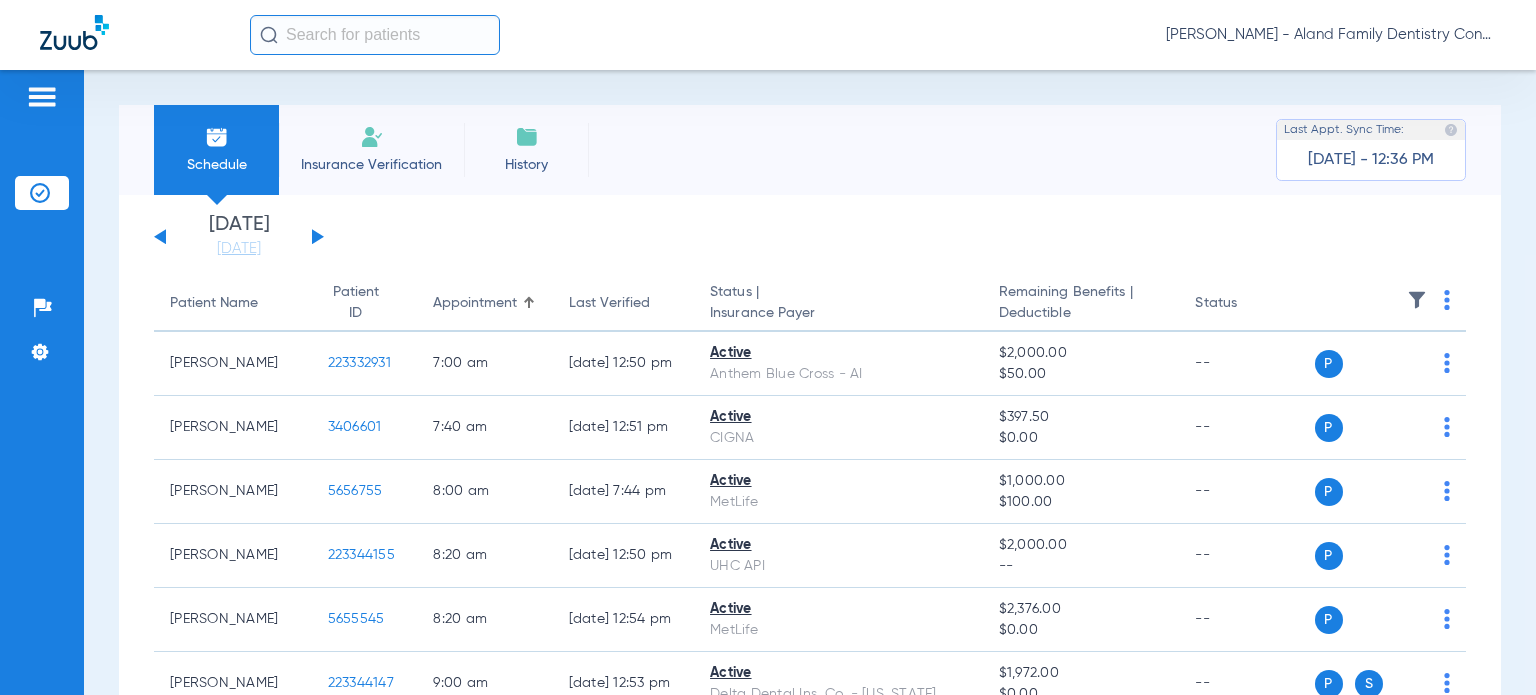 click 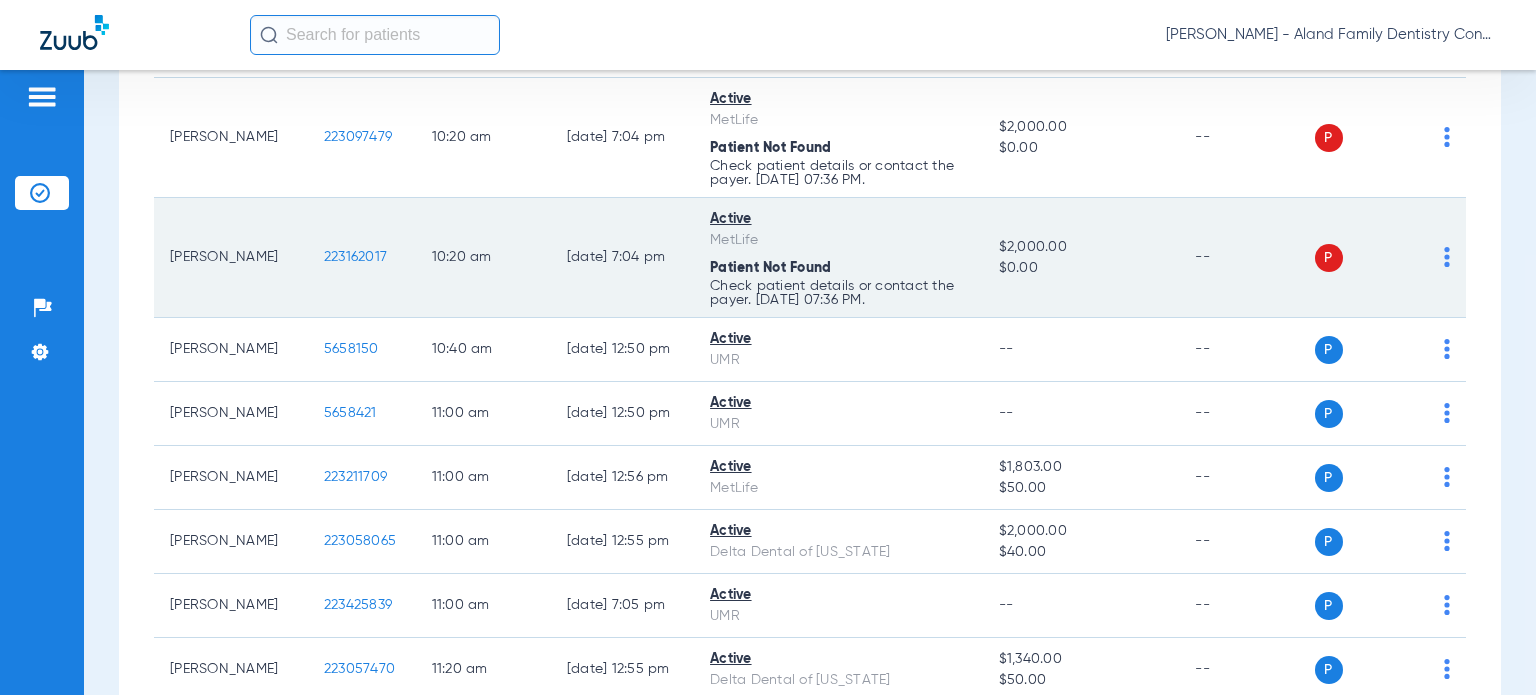 scroll, scrollTop: 1400, scrollLeft: 0, axis: vertical 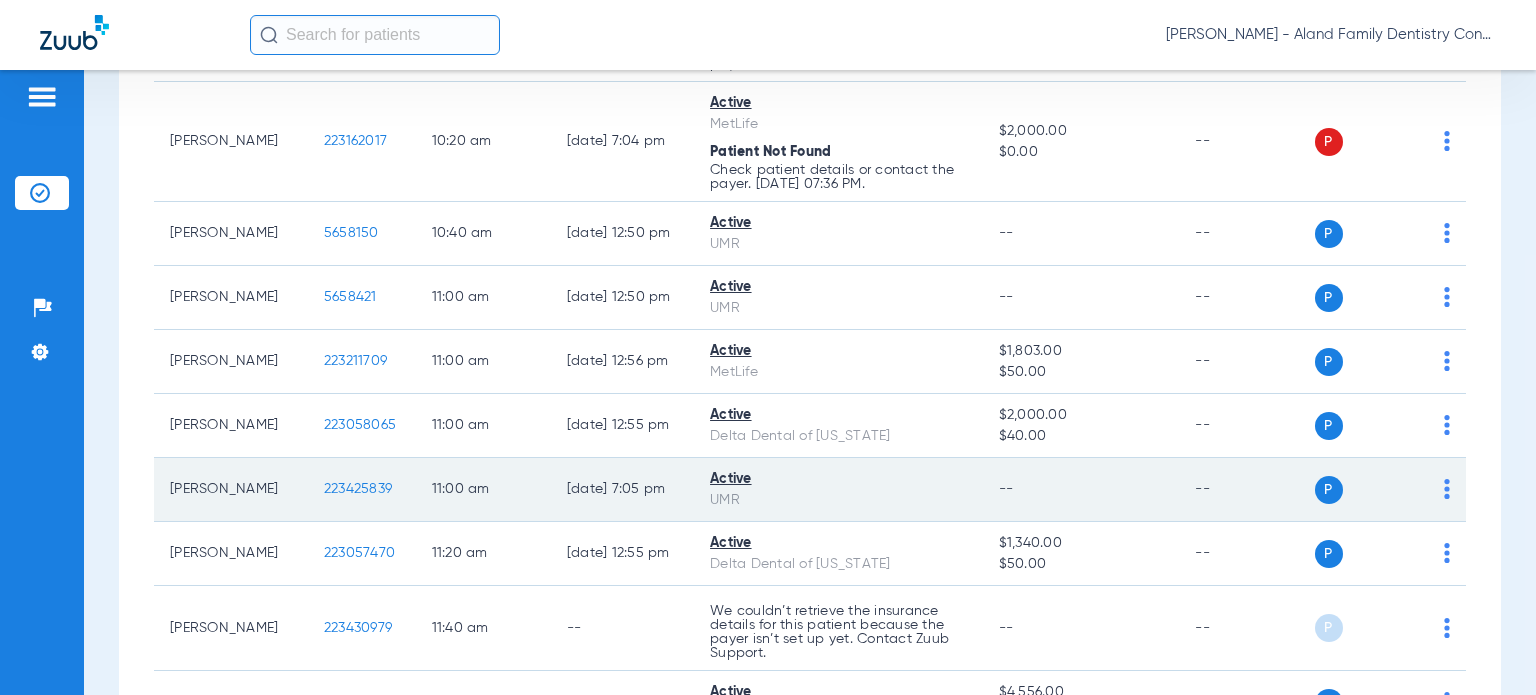 click 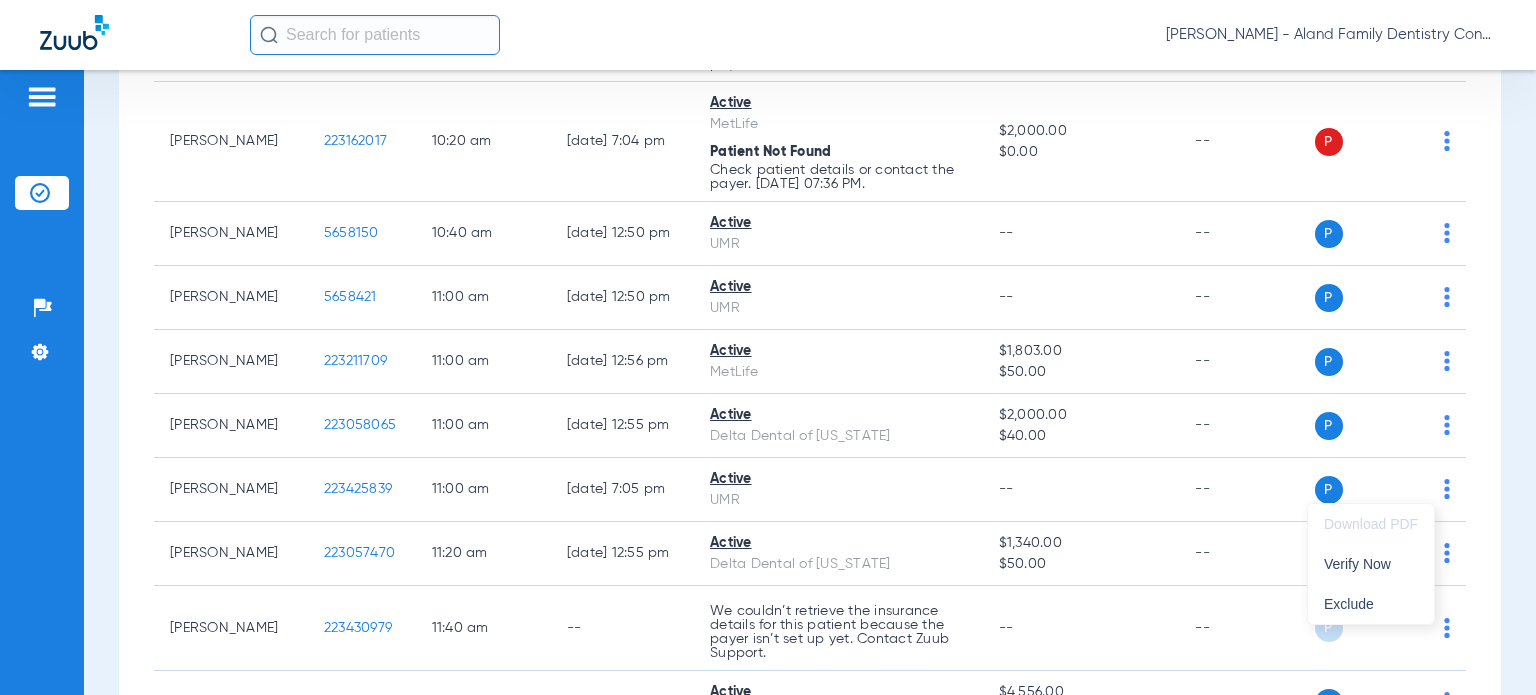 click at bounding box center [768, 347] 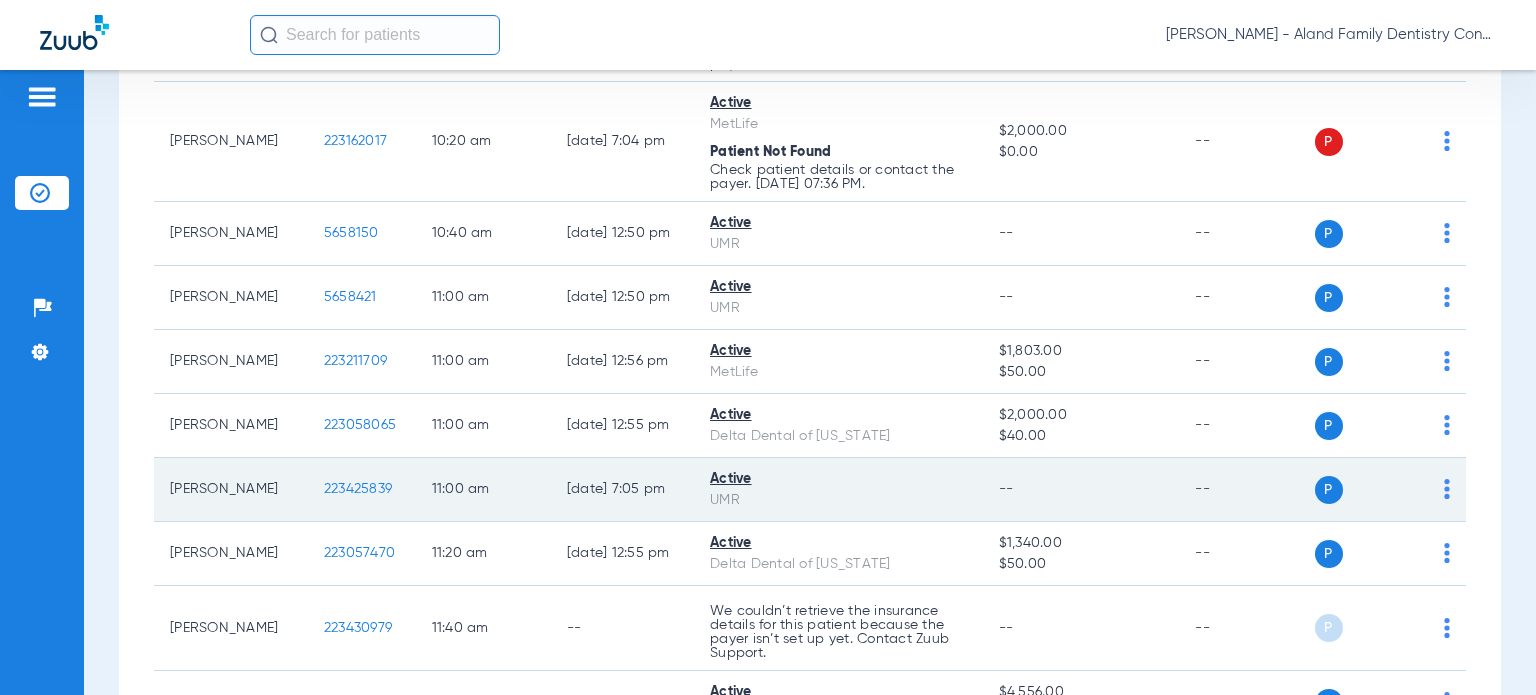 click 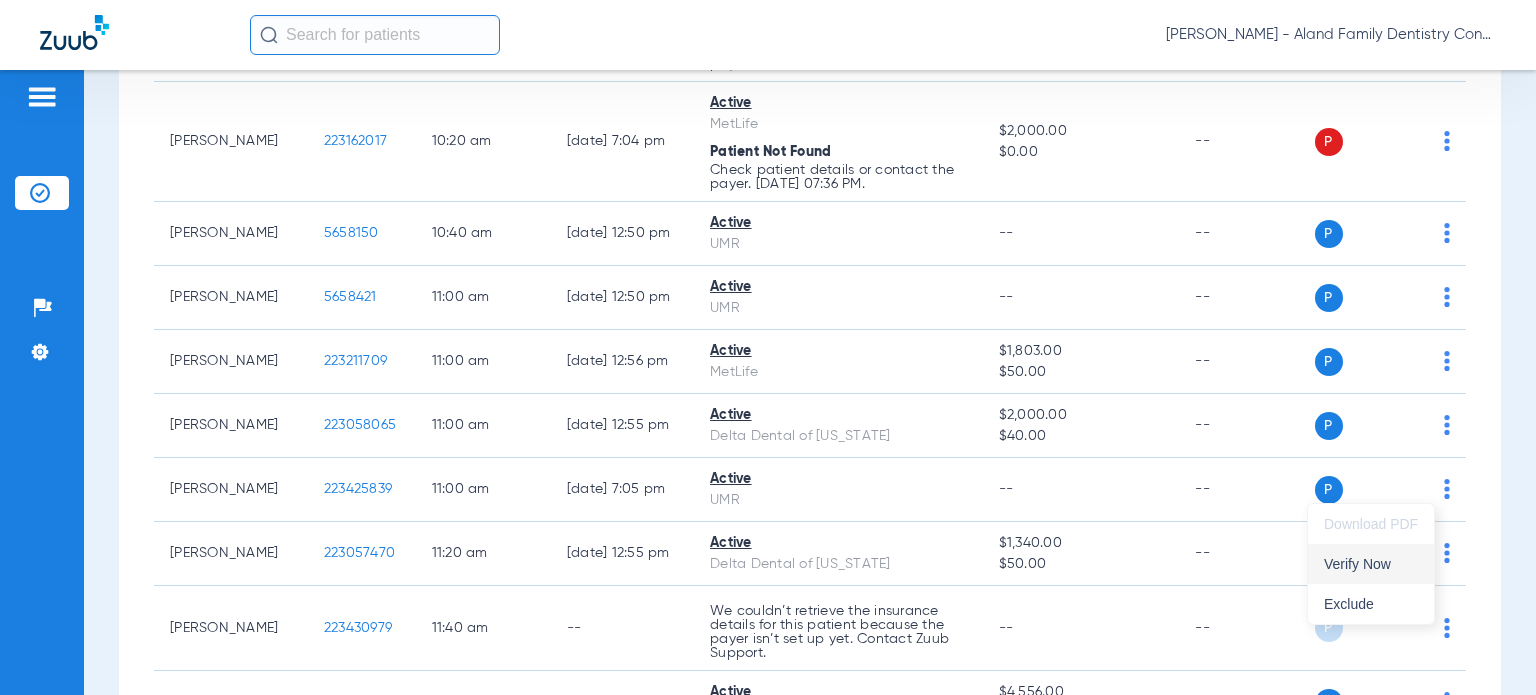 click on "Verify Now" at bounding box center (1371, 564) 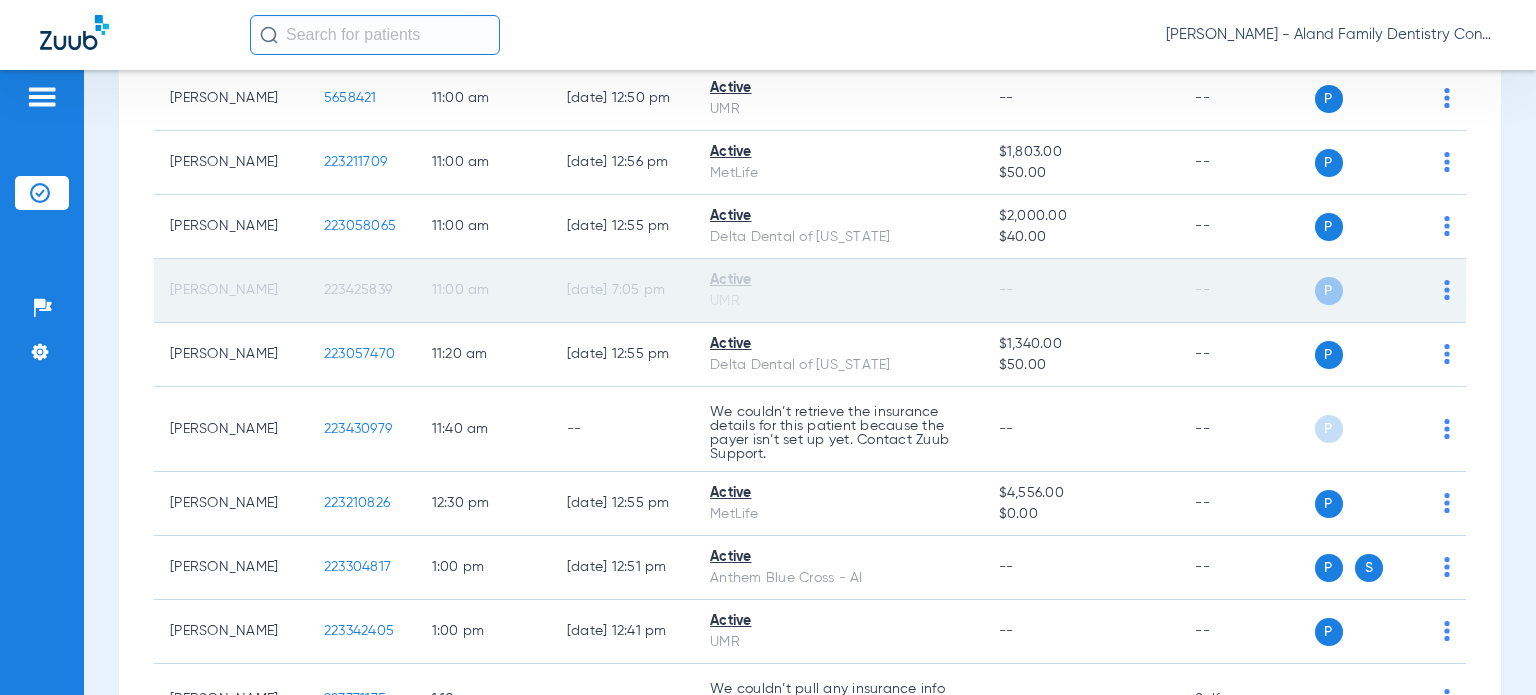 scroll, scrollTop: 1600, scrollLeft: 0, axis: vertical 